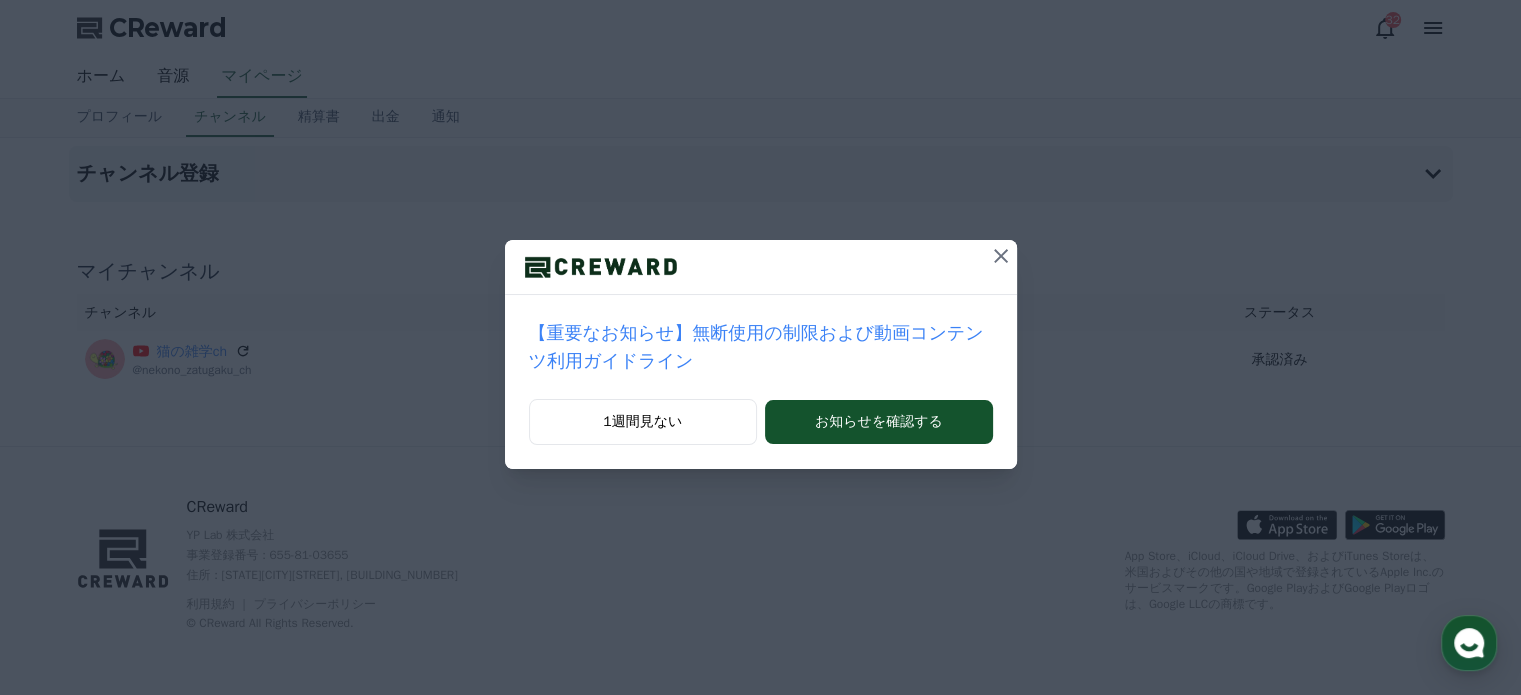 scroll, scrollTop: 0, scrollLeft: 0, axis: both 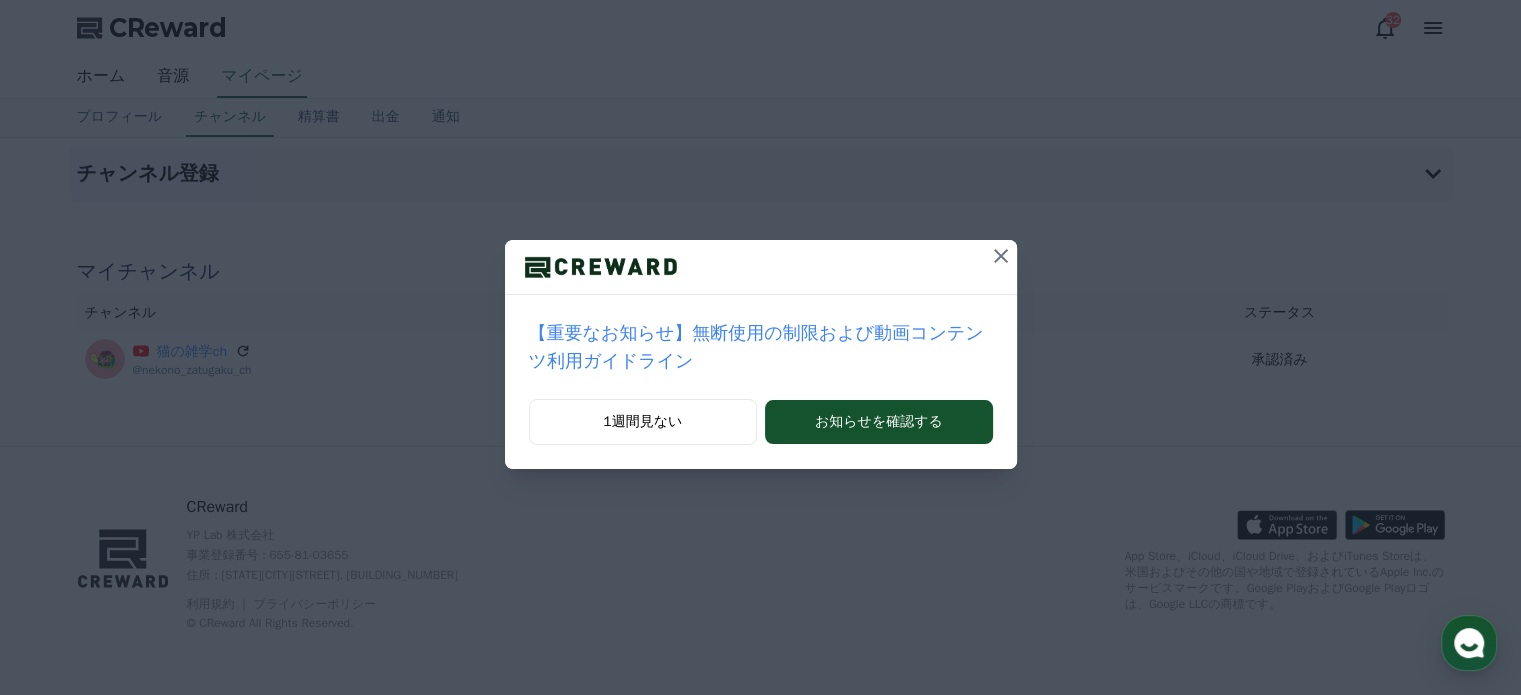 click 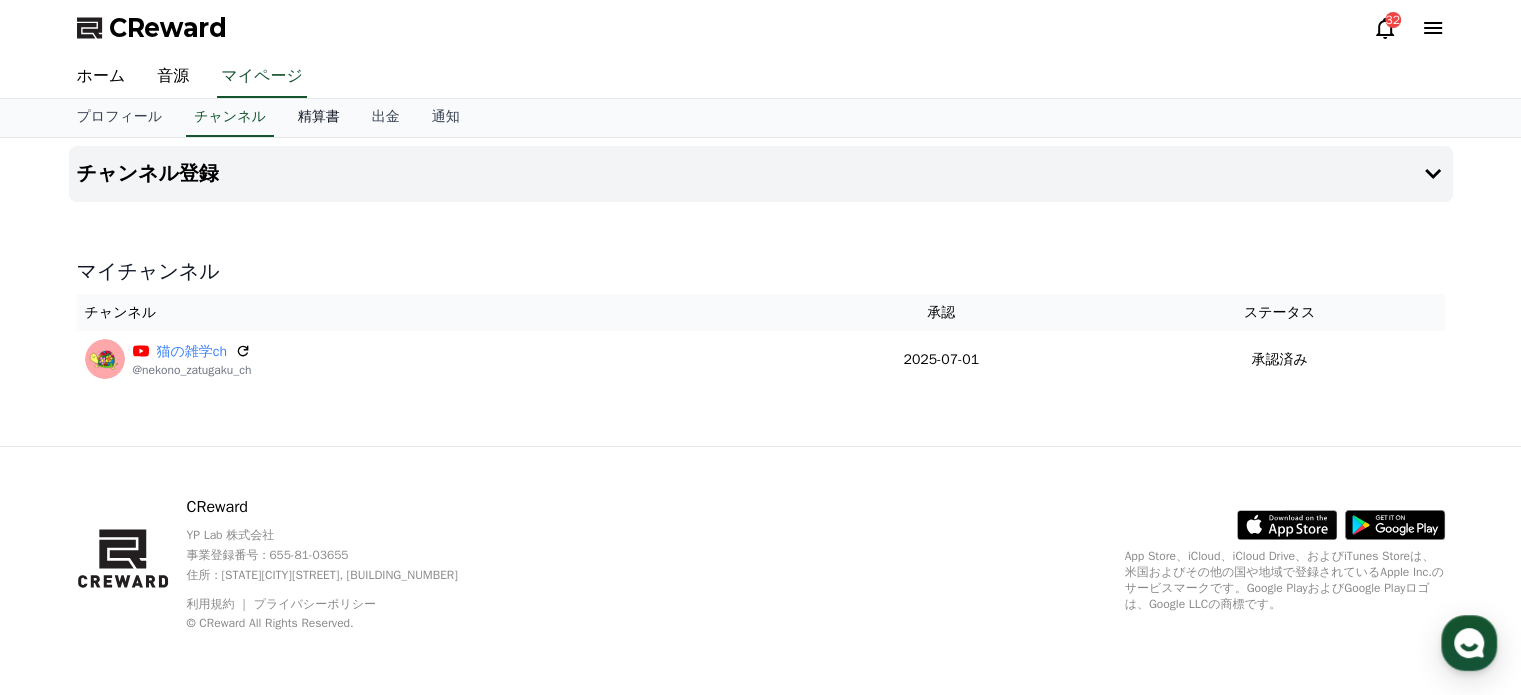 click on "精算書" at bounding box center [319, 118] 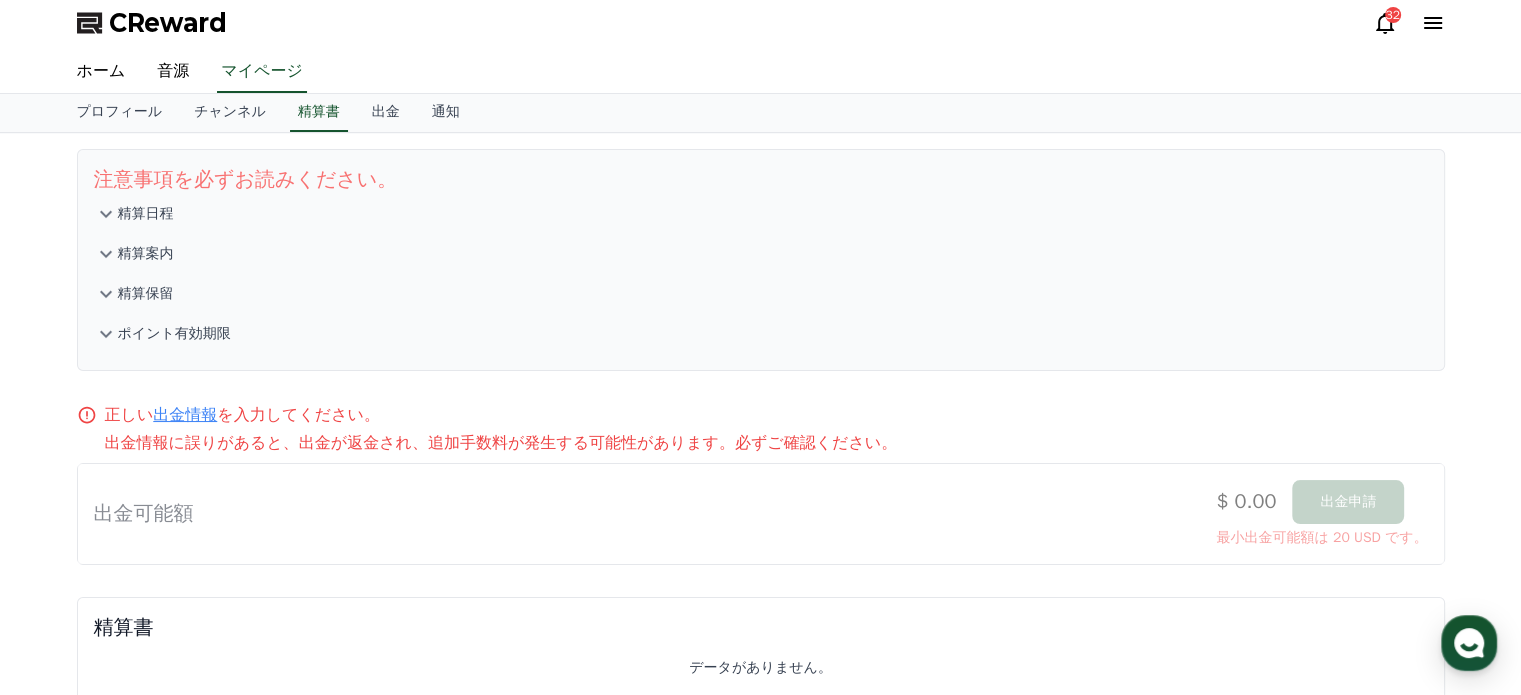 scroll, scrollTop: 0, scrollLeft: 0, axis: both 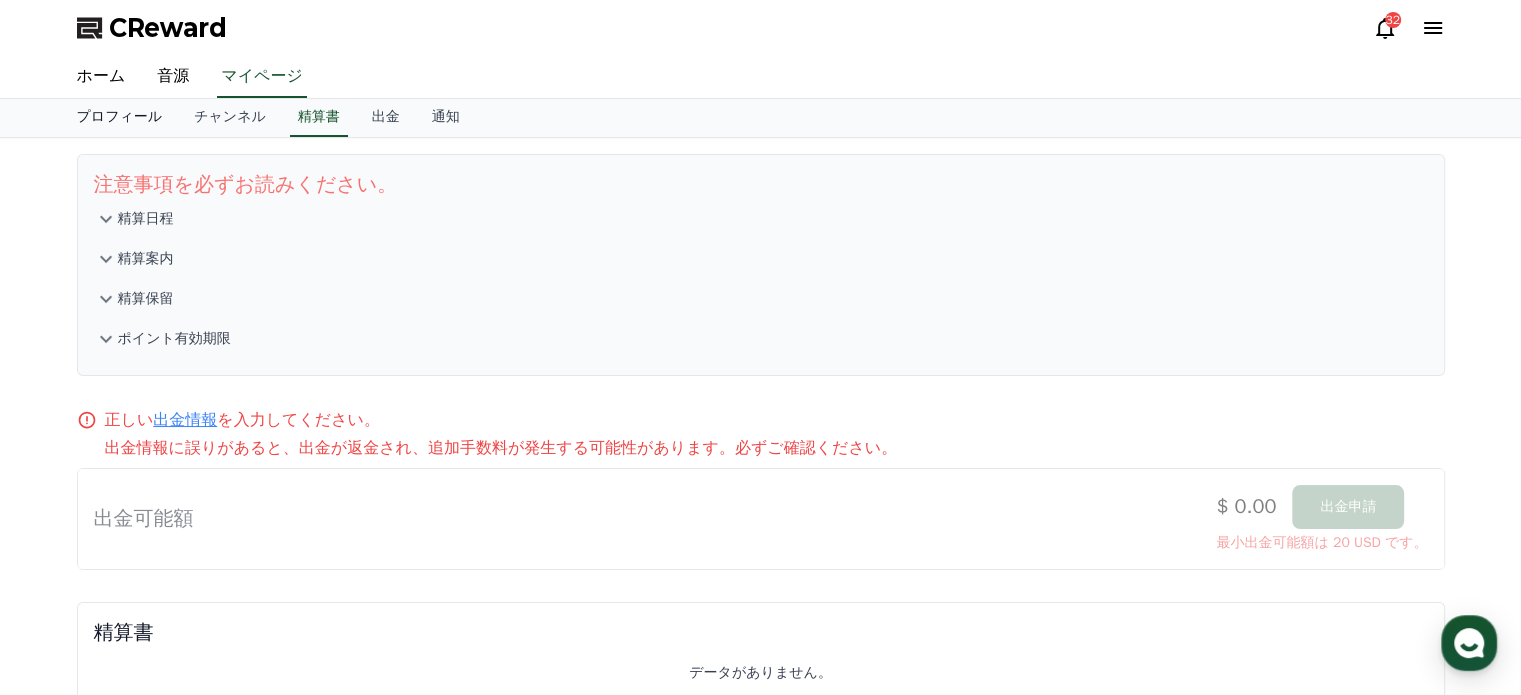 click on "プロフィール" at bounding box center [120, 118] 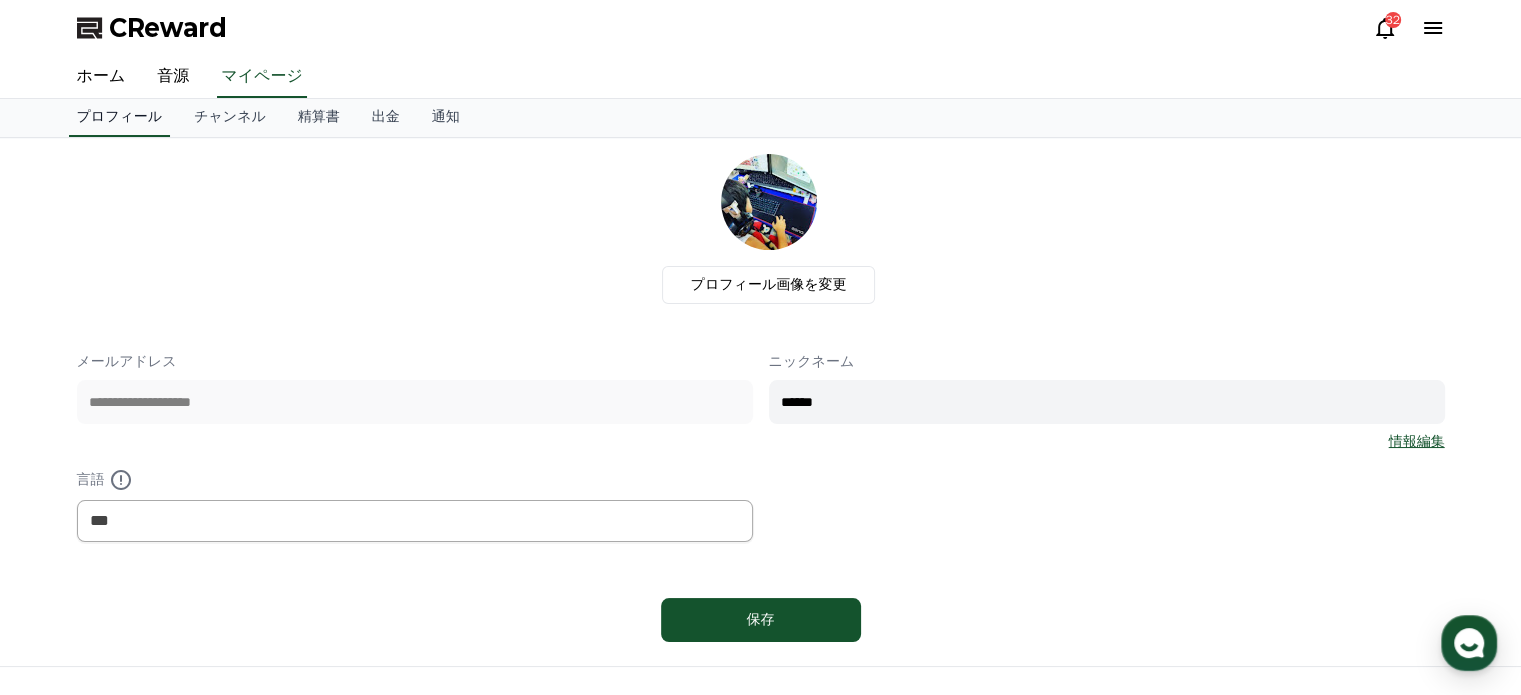 scroll, scrollTop: 0, scrollLeft: 0, axis: both 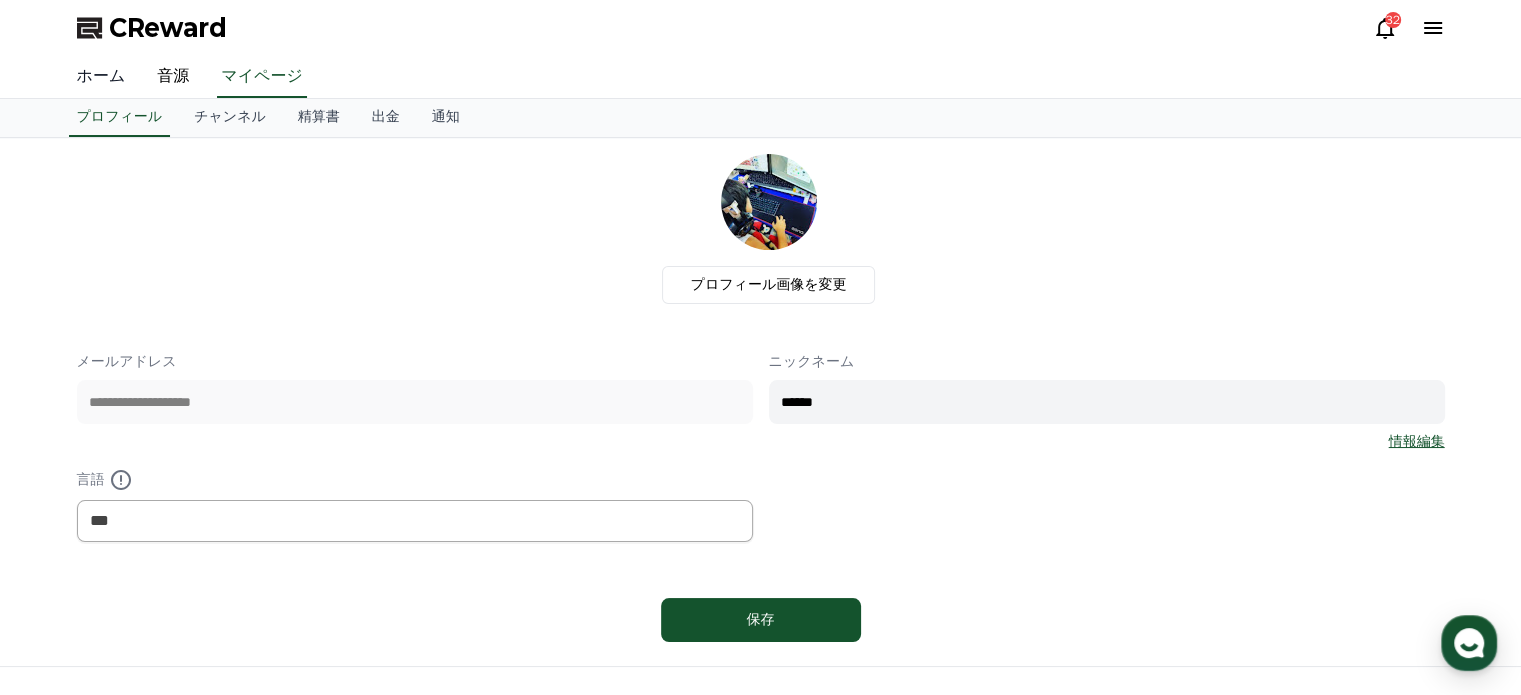 click on "ホーム" at bounding box center (101, 77) 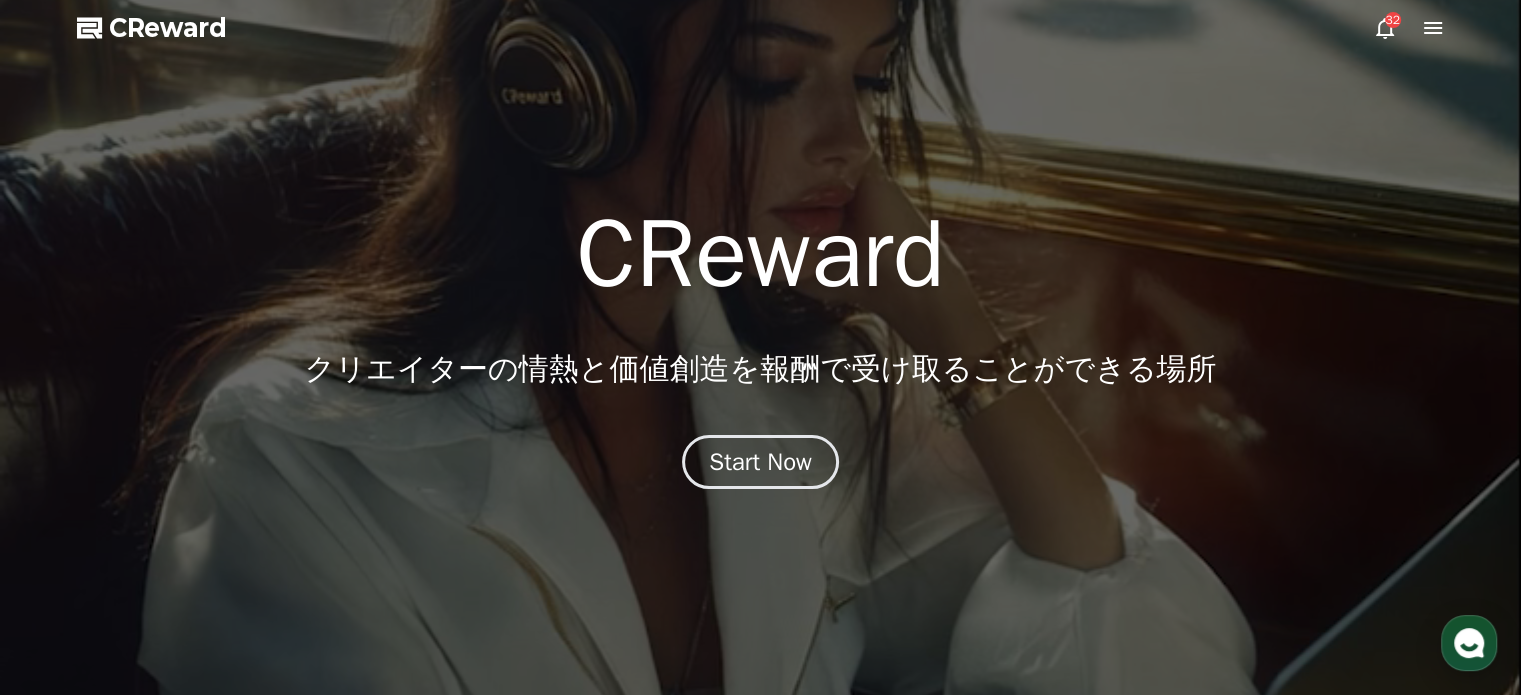 scroll, scrollTop: 0, scrollLeft: 0, axis: both 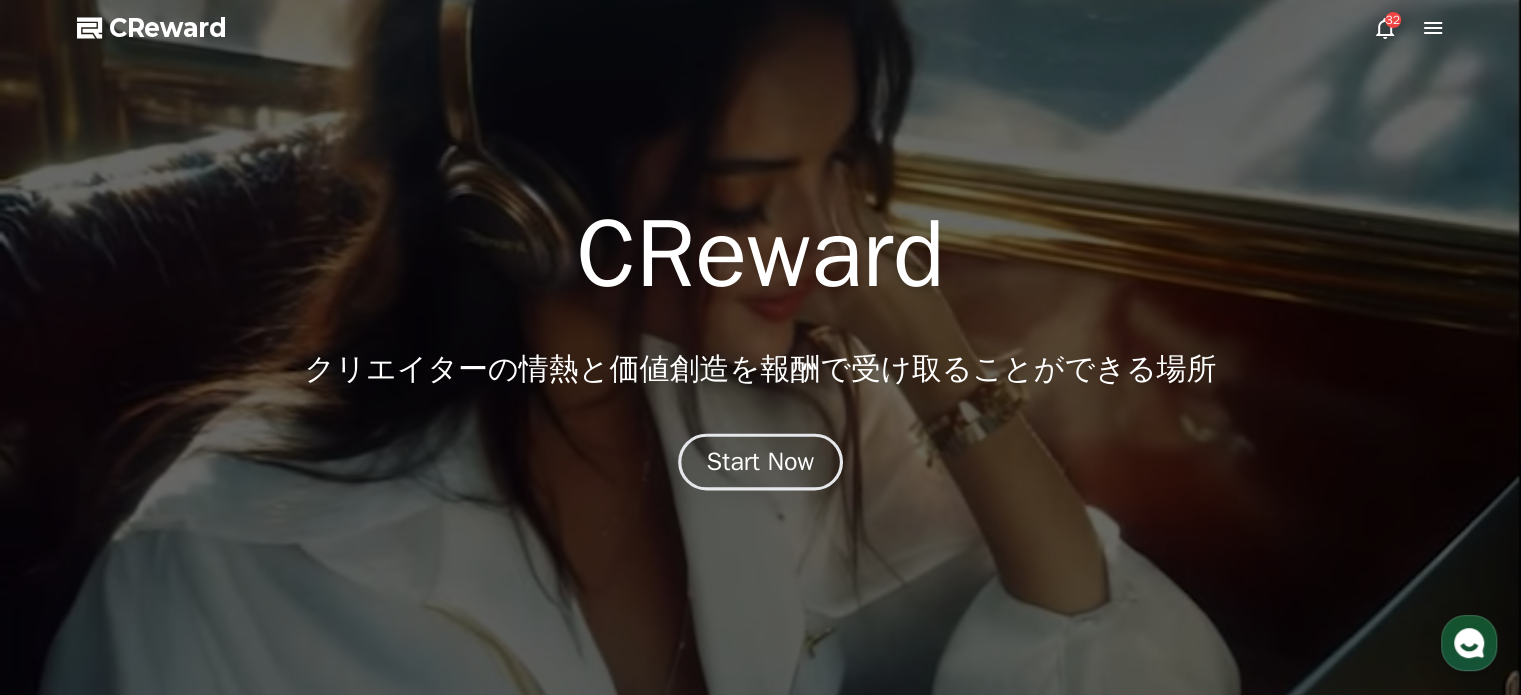 click on "Start Now" at bounding box center [761, 462] 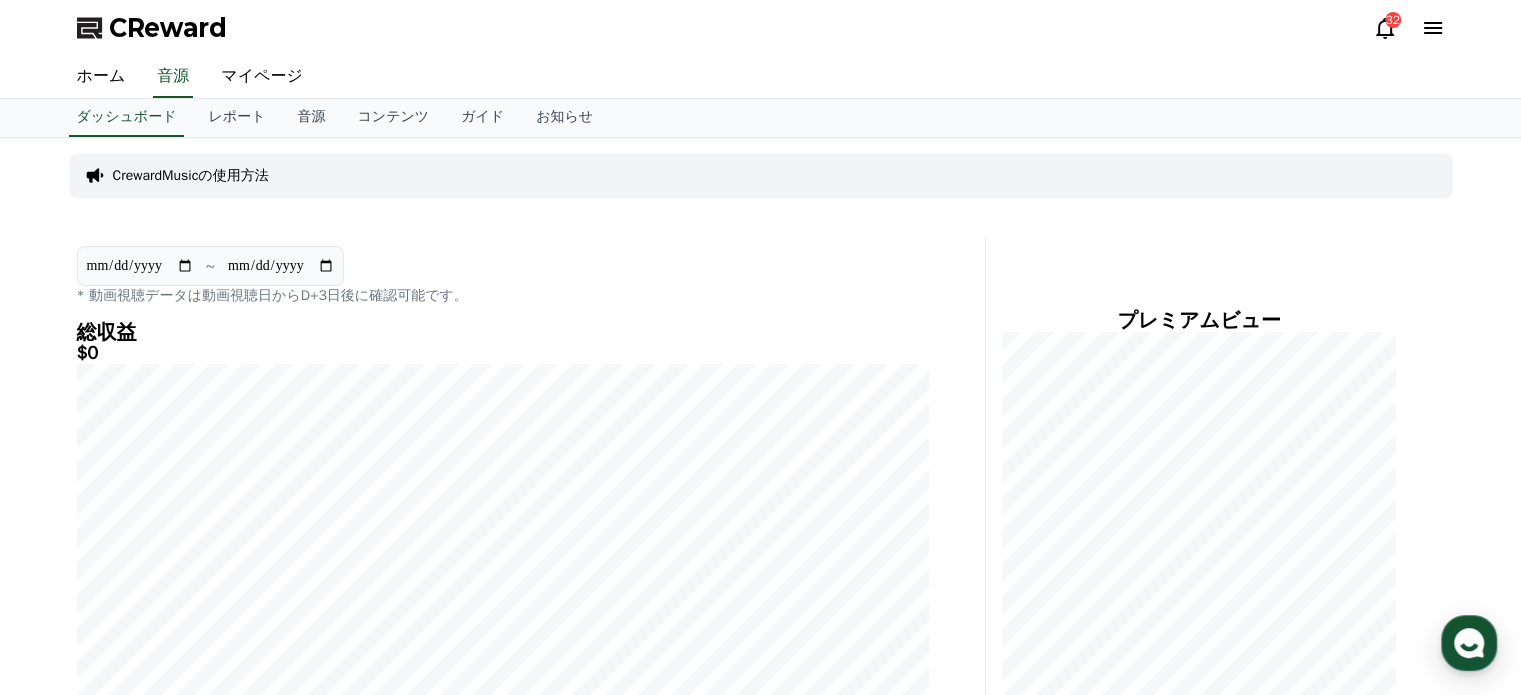 scroll, scrollTop: 0, scrollLeft: 0, axis: both 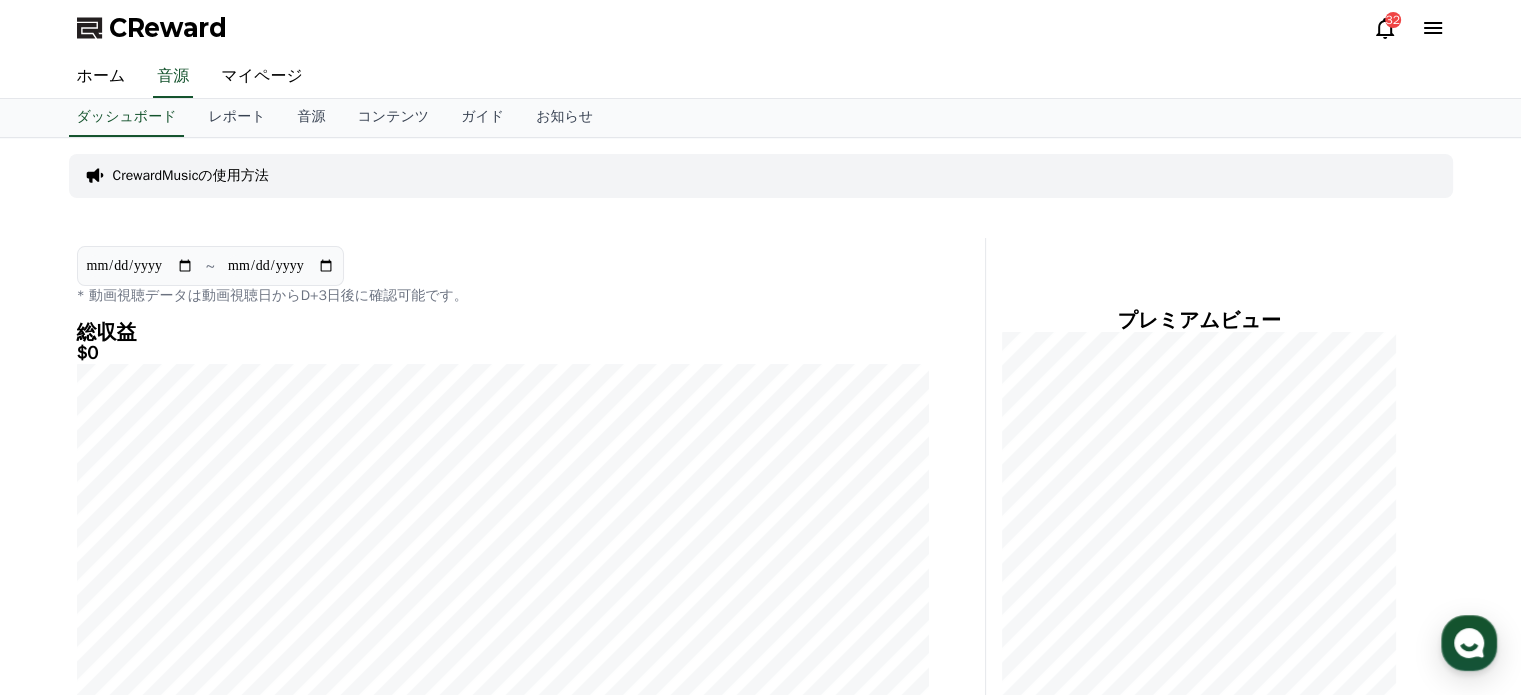 click on "CrewardMusicの使用方法" at bounding box center (761, 176) 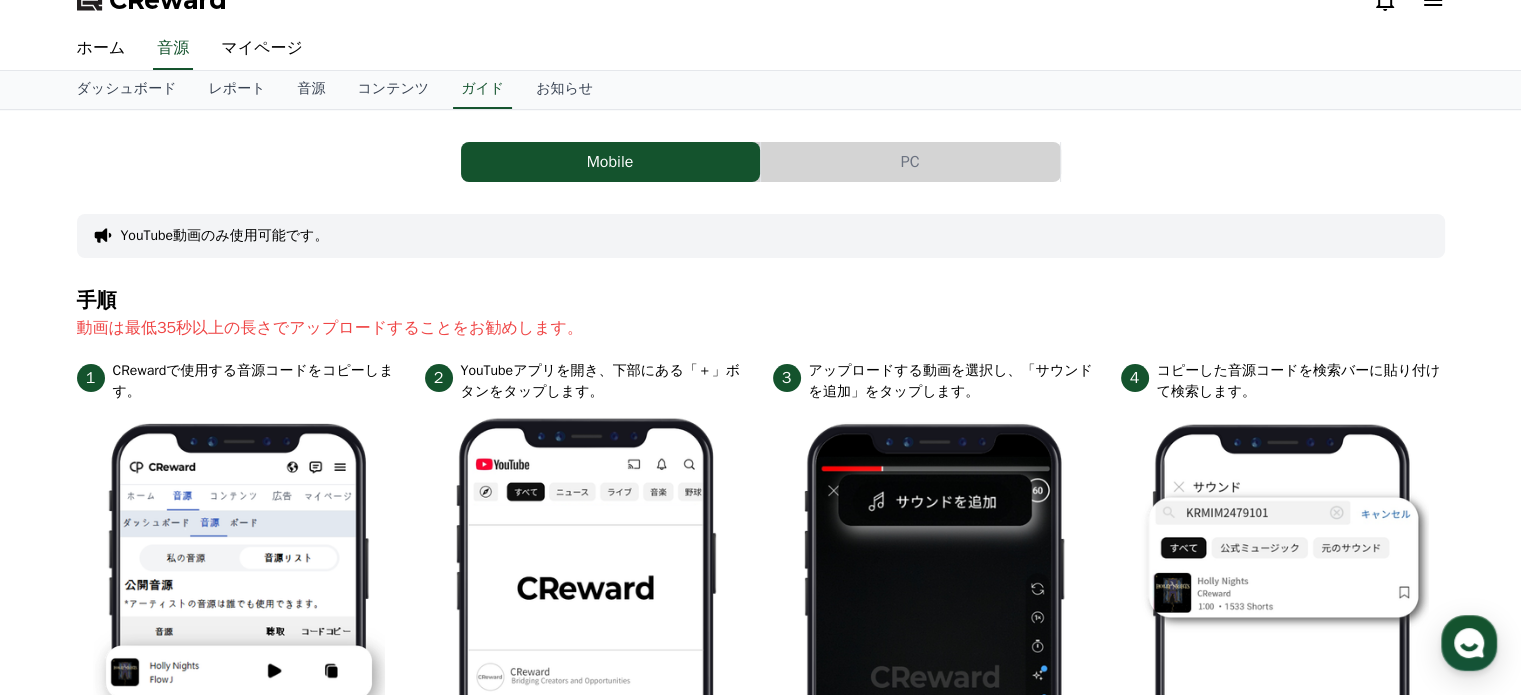 scroll, scrollTop: 0, scrollLeft: 0, axis: both 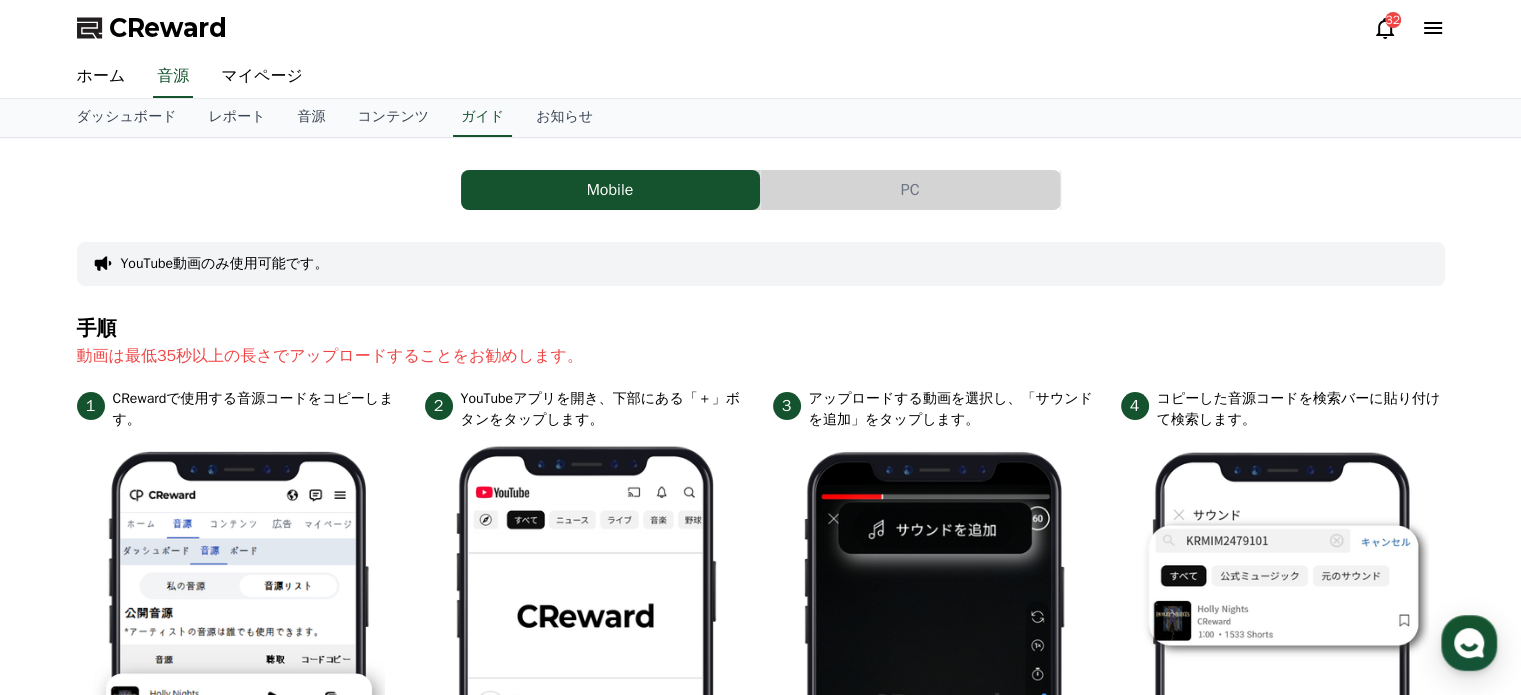 click on "PC" at bounding box center (910, 190) 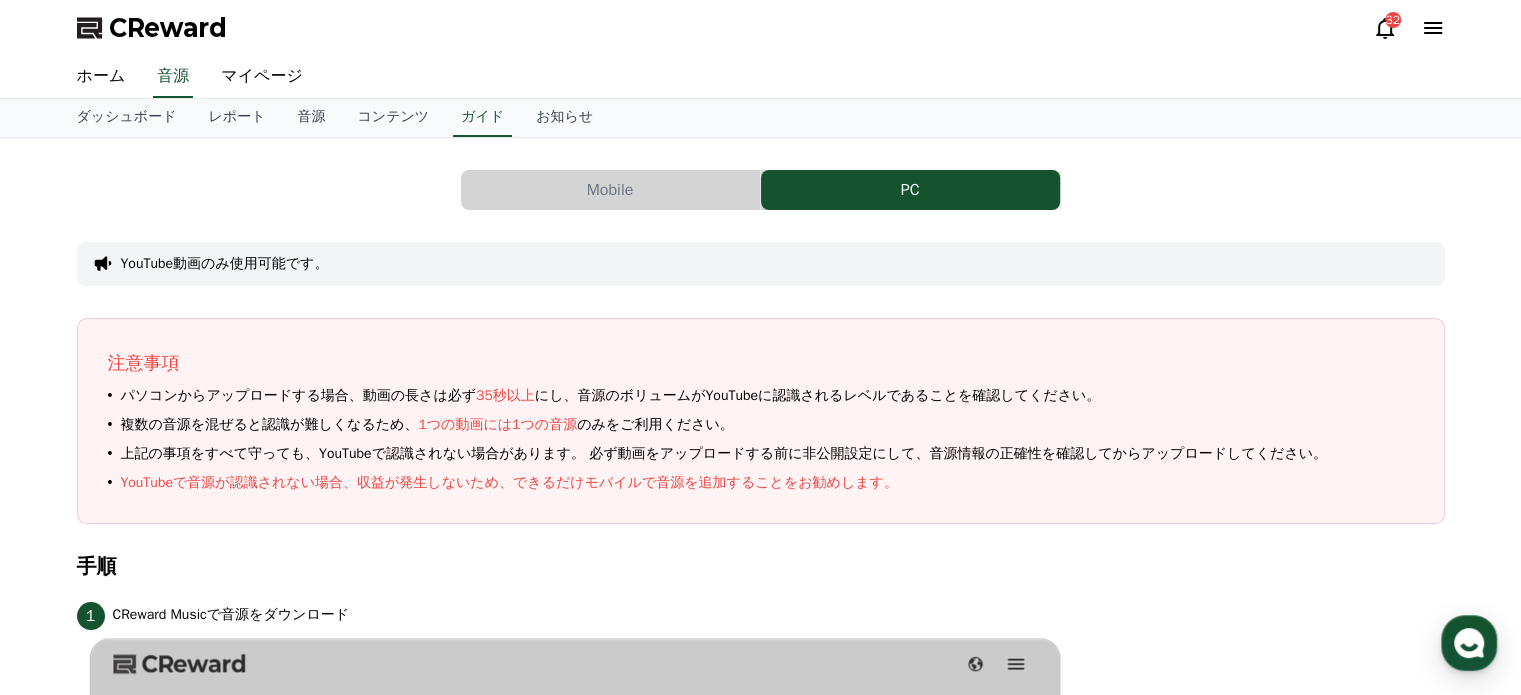scroll, scrollTop: 0, scrollLeft: 0, axis: both 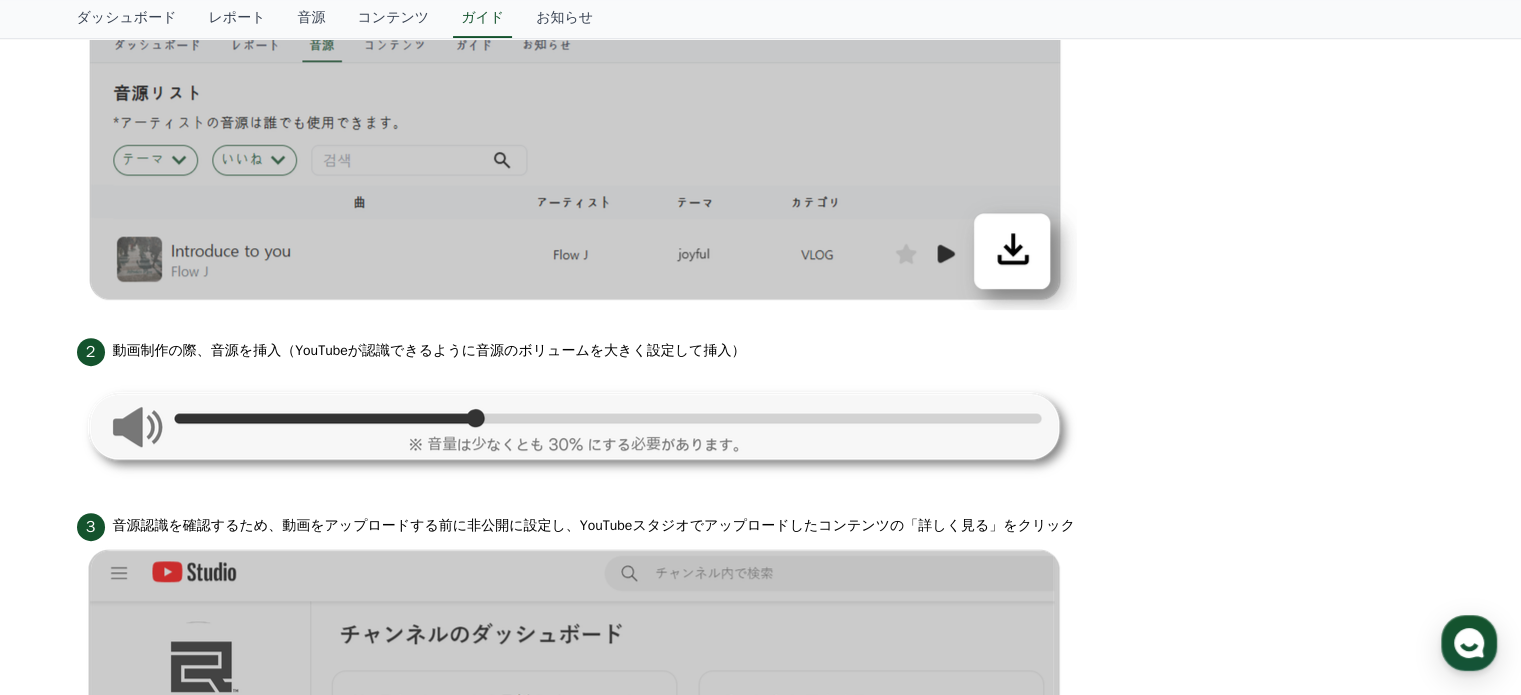 click on "1   CReward Musicで音源をダウンロード" at bounding box center [761, 104] 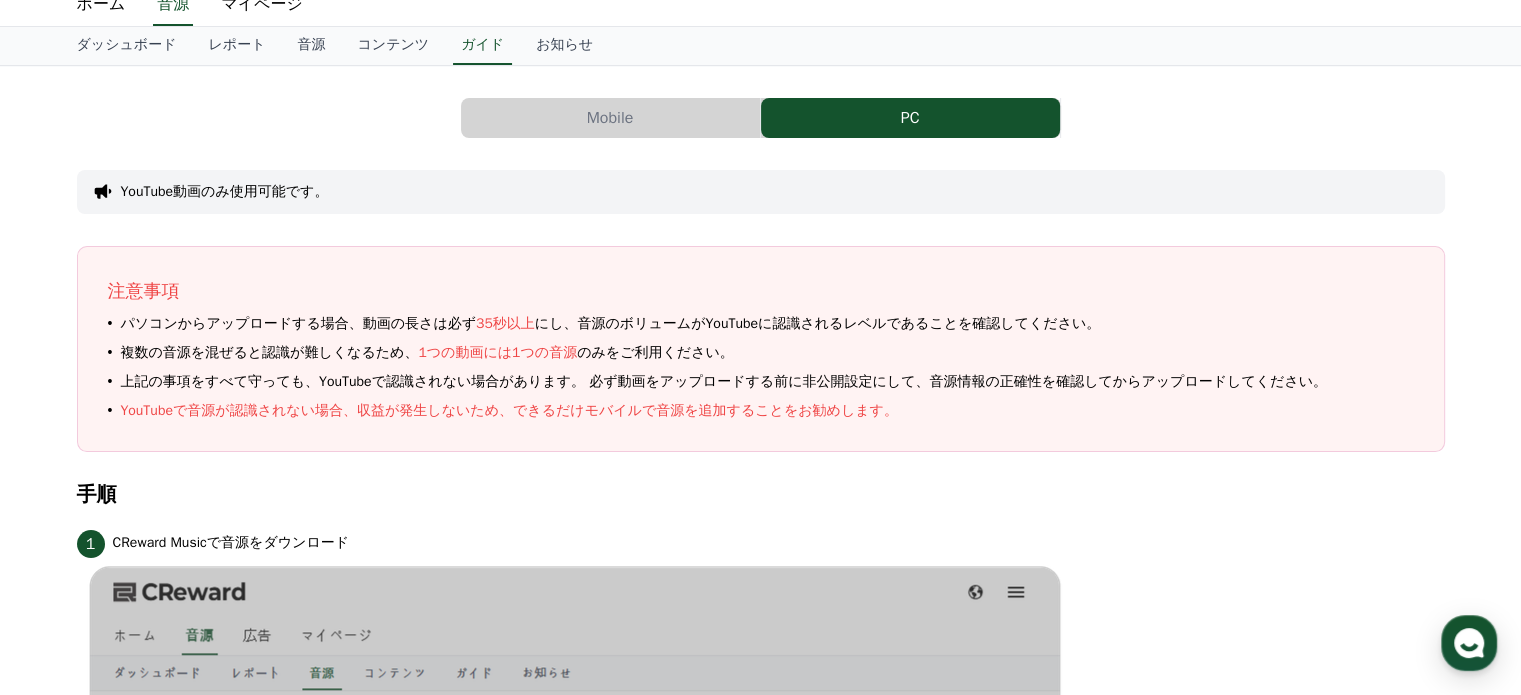 scroll, scrollTop: 0, scrollLeft: 0, axis: both 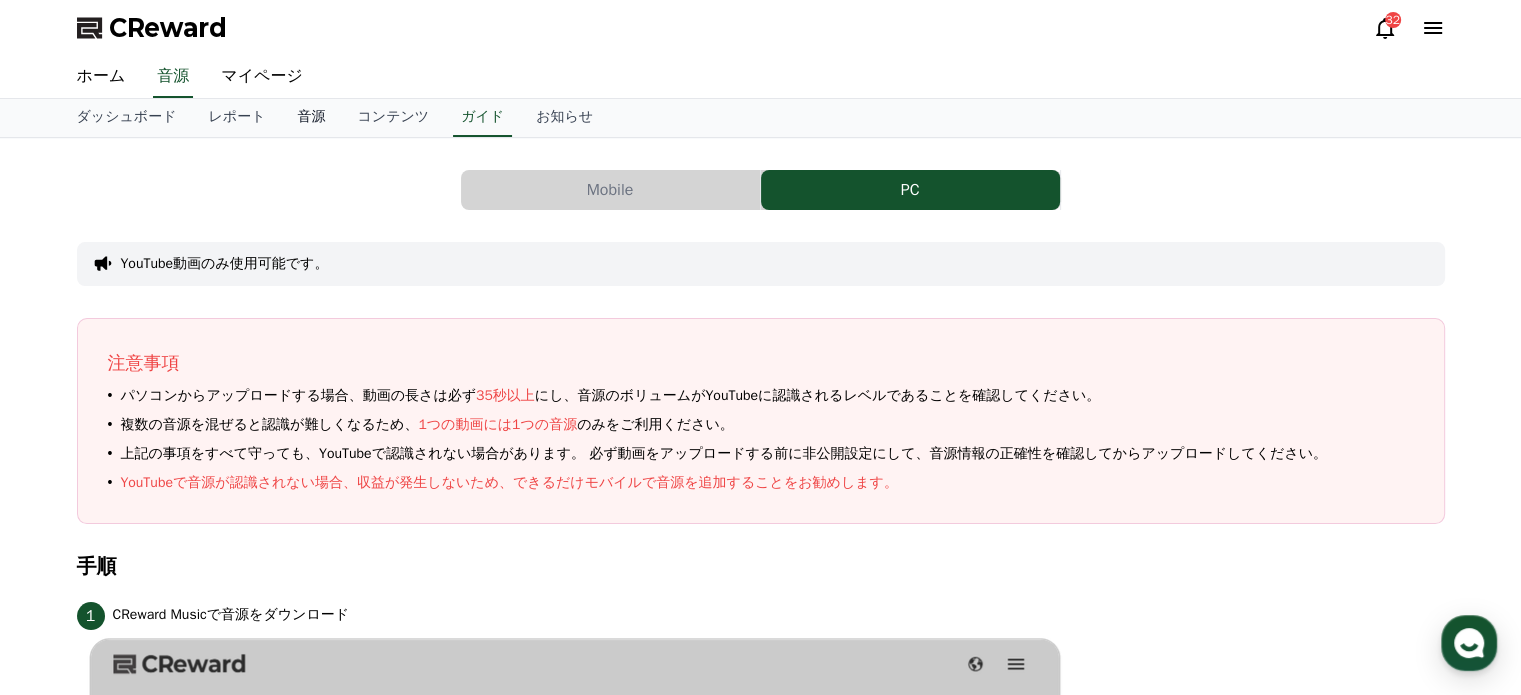 click on "音源" at bounding box center (311, 118) 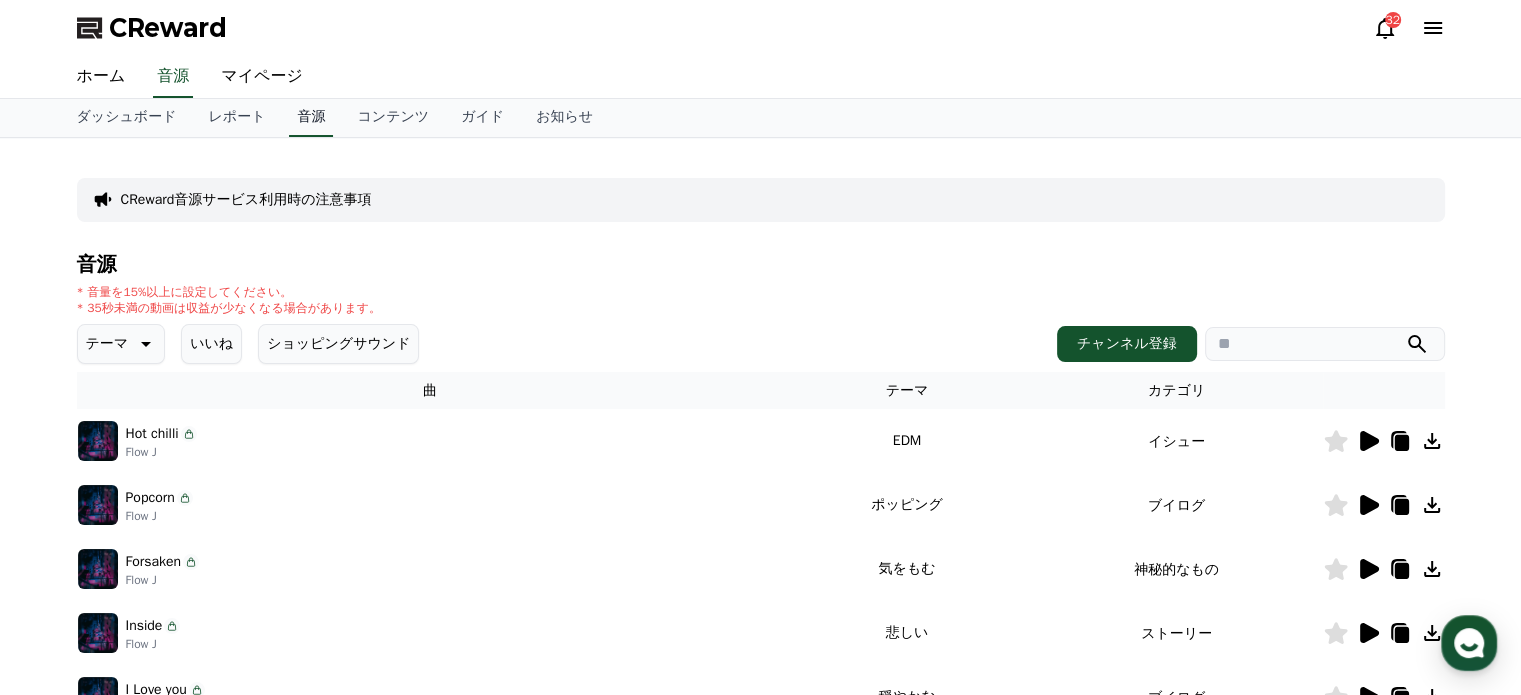scroll, scrollTop: 0, scrollLeft: 0, axis: both 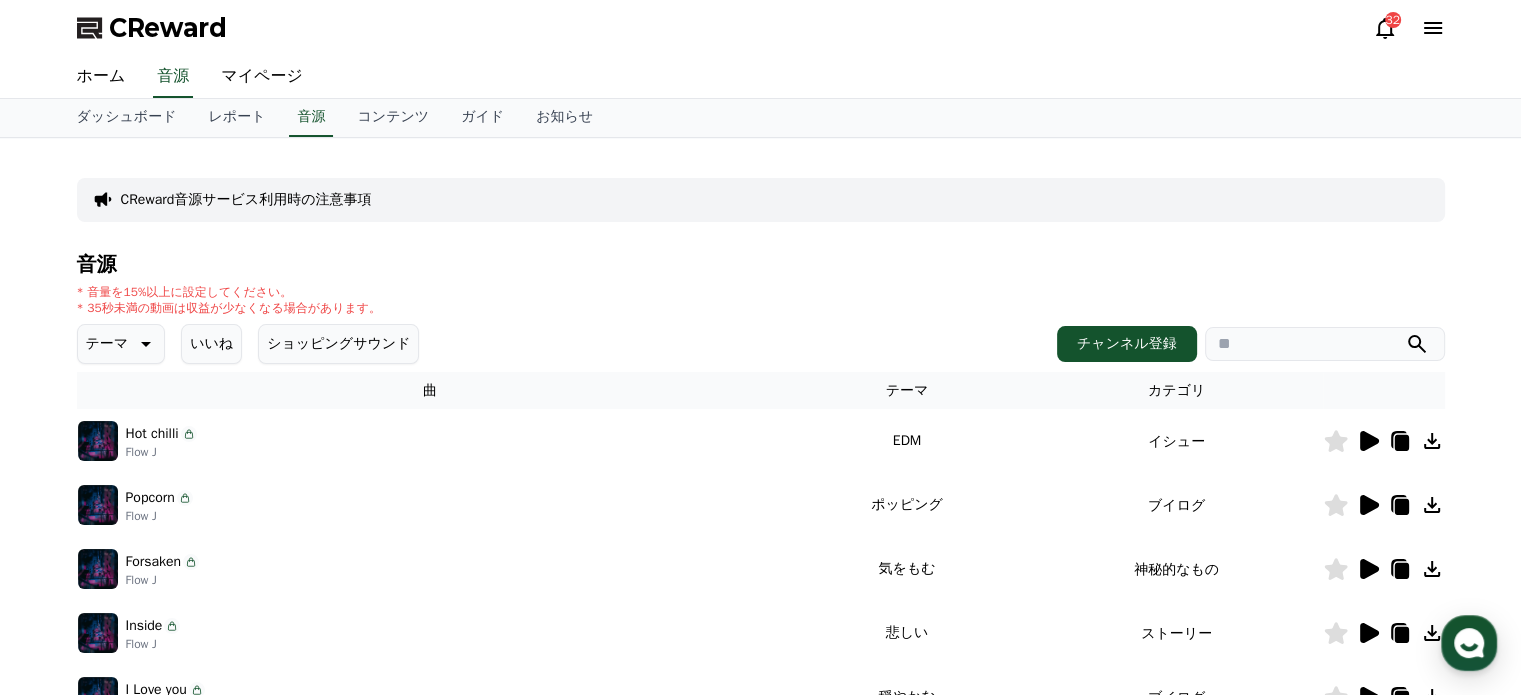 click on "いいね" at bounding box center (211, 344) 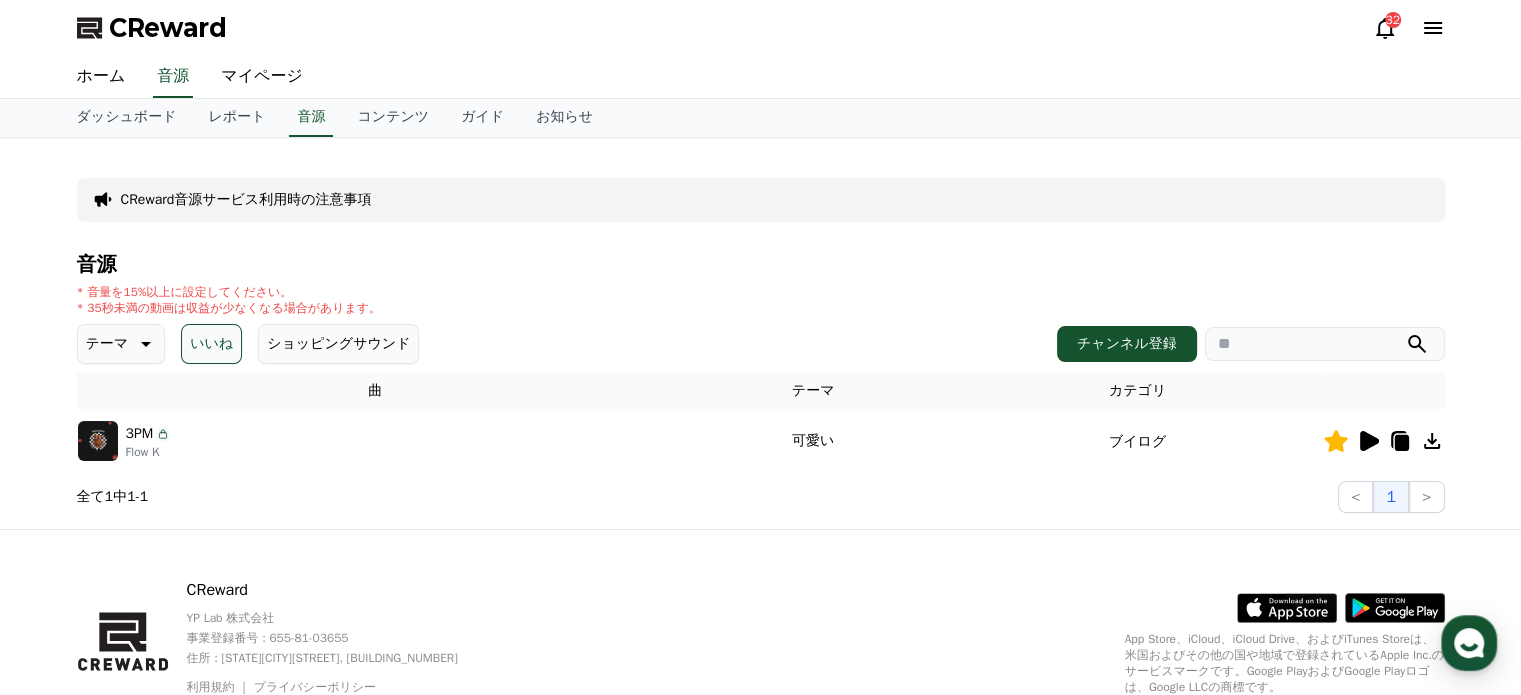 scroll, scrollTop: 0, scrollLeft: 0, axis: both 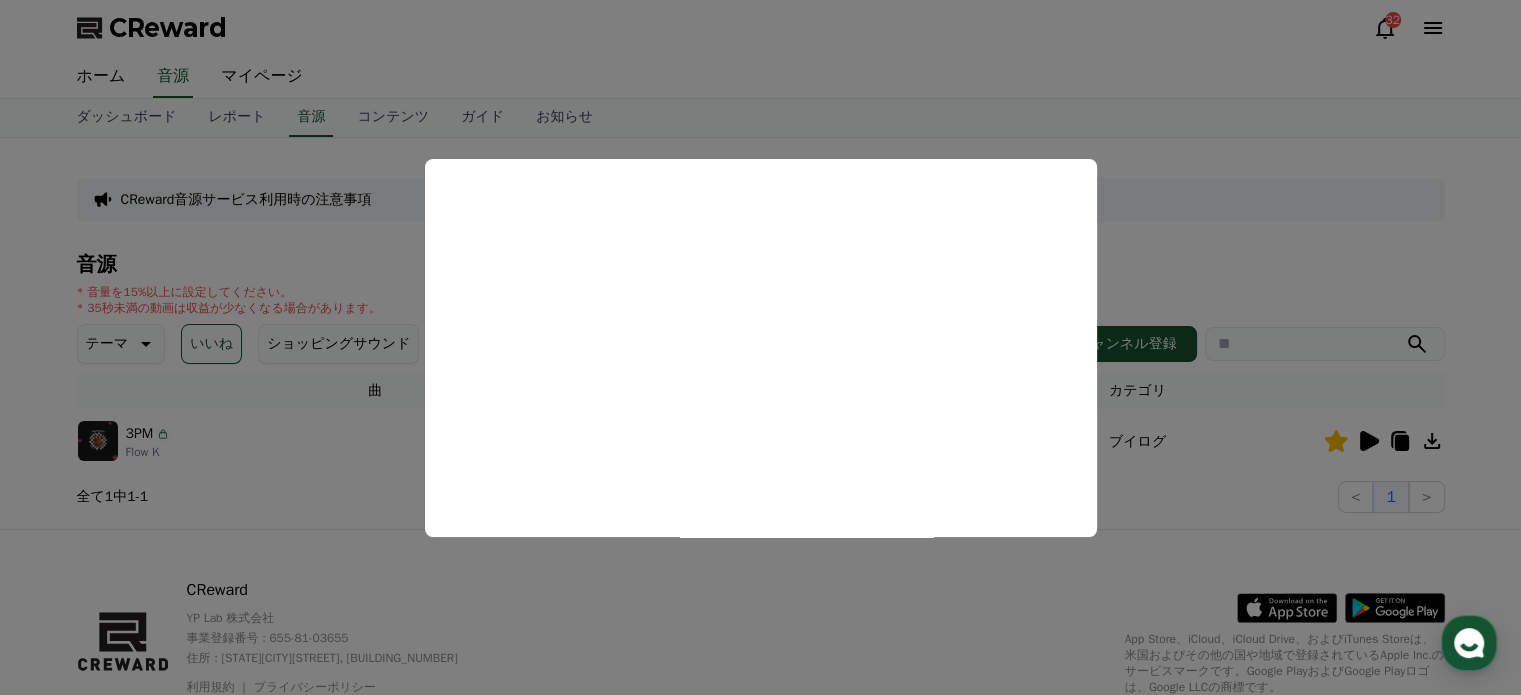 click at bounding box center (760, 347) 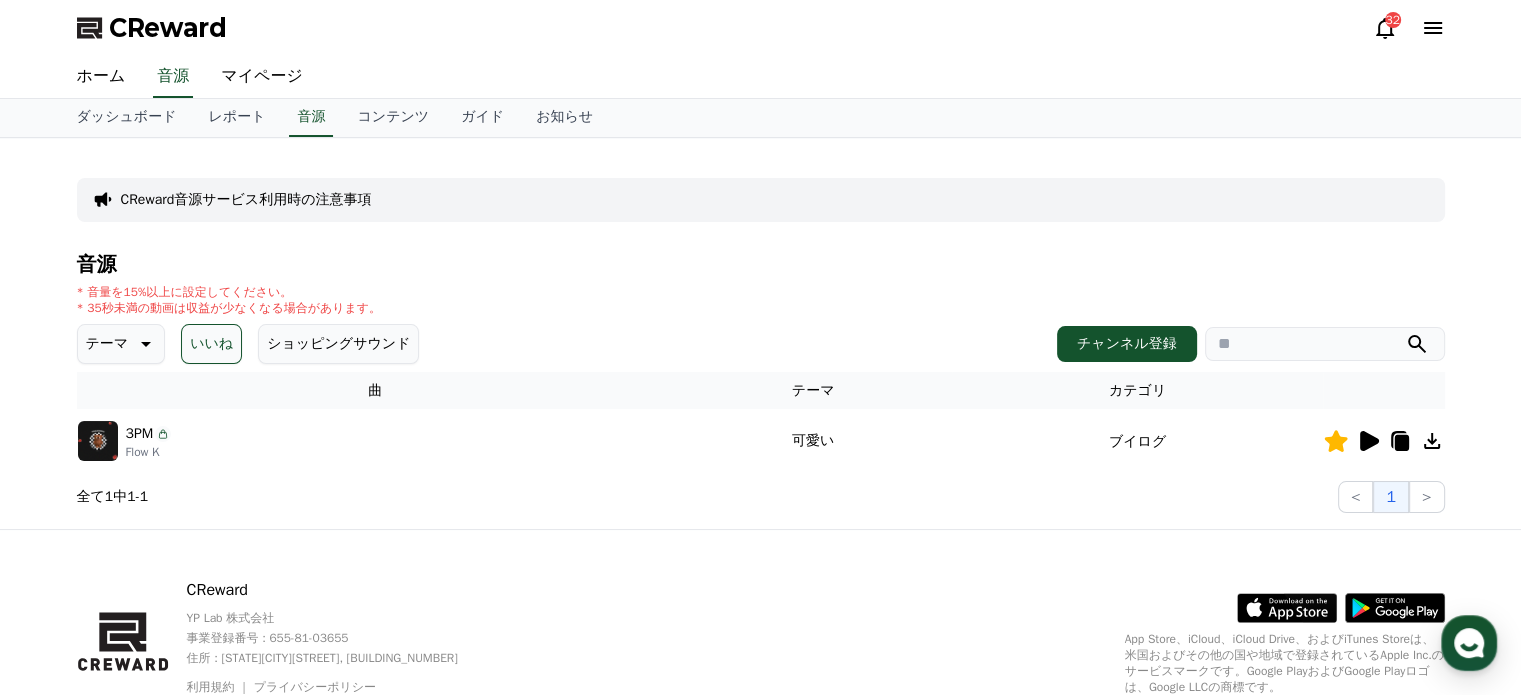click on "テーマ" at bounding box center (107, 344) 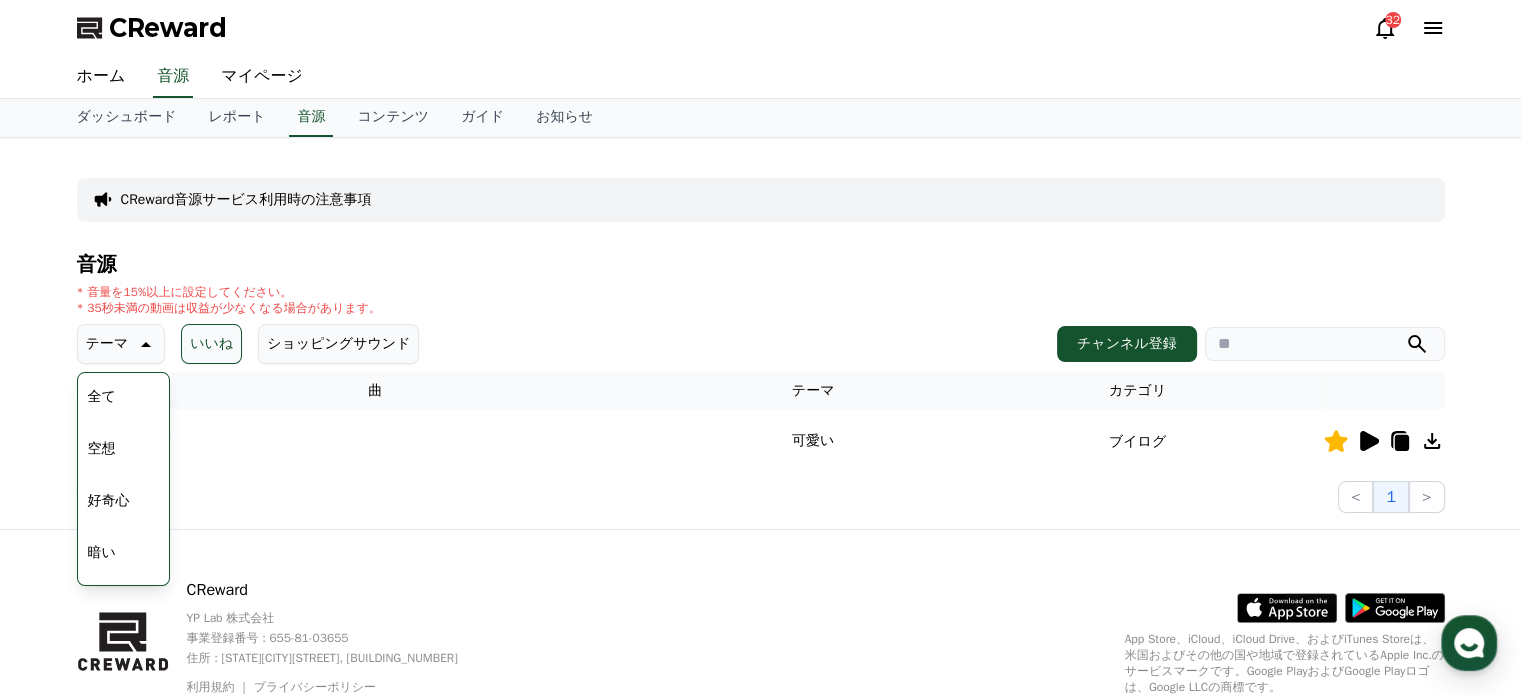 click on "全て" at bounding box center [102, 397] 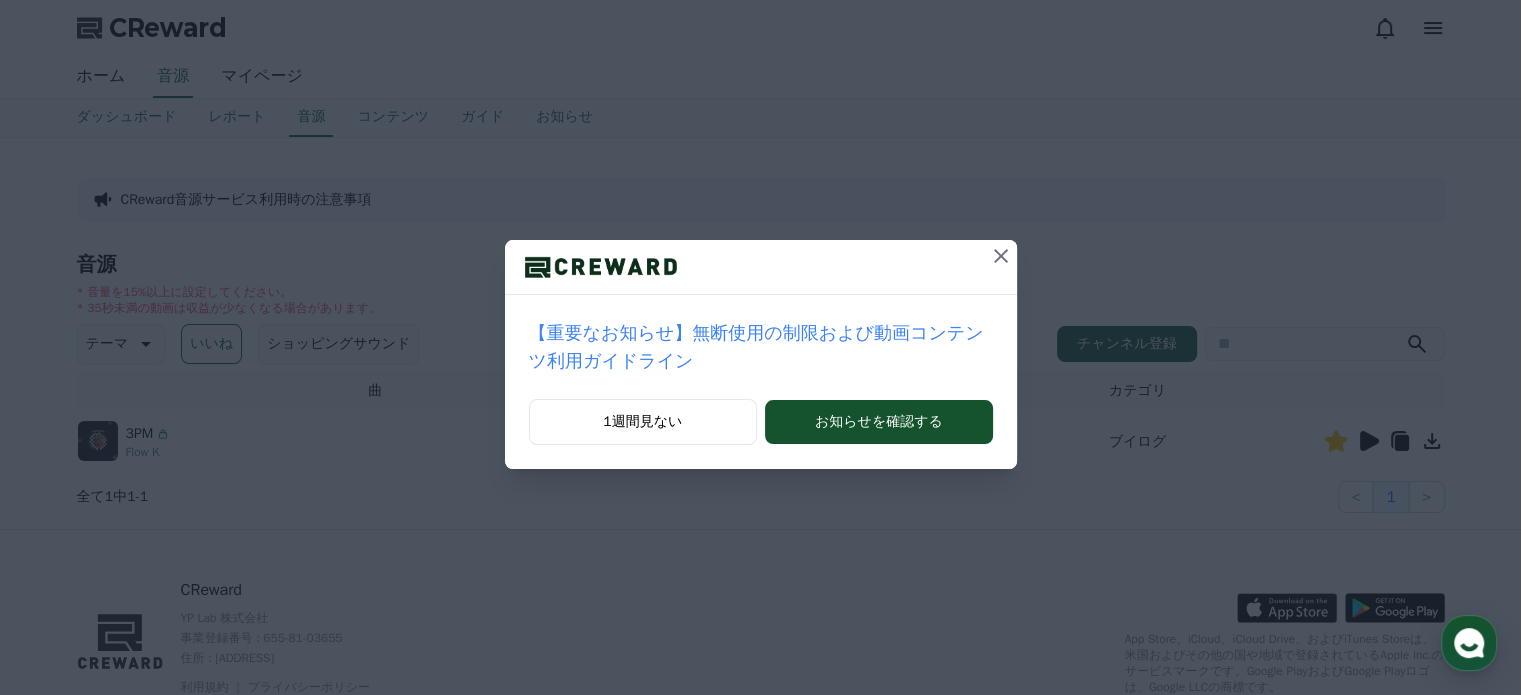 scroll, scrollTop: 0, scrollLeft: 0, axis: both 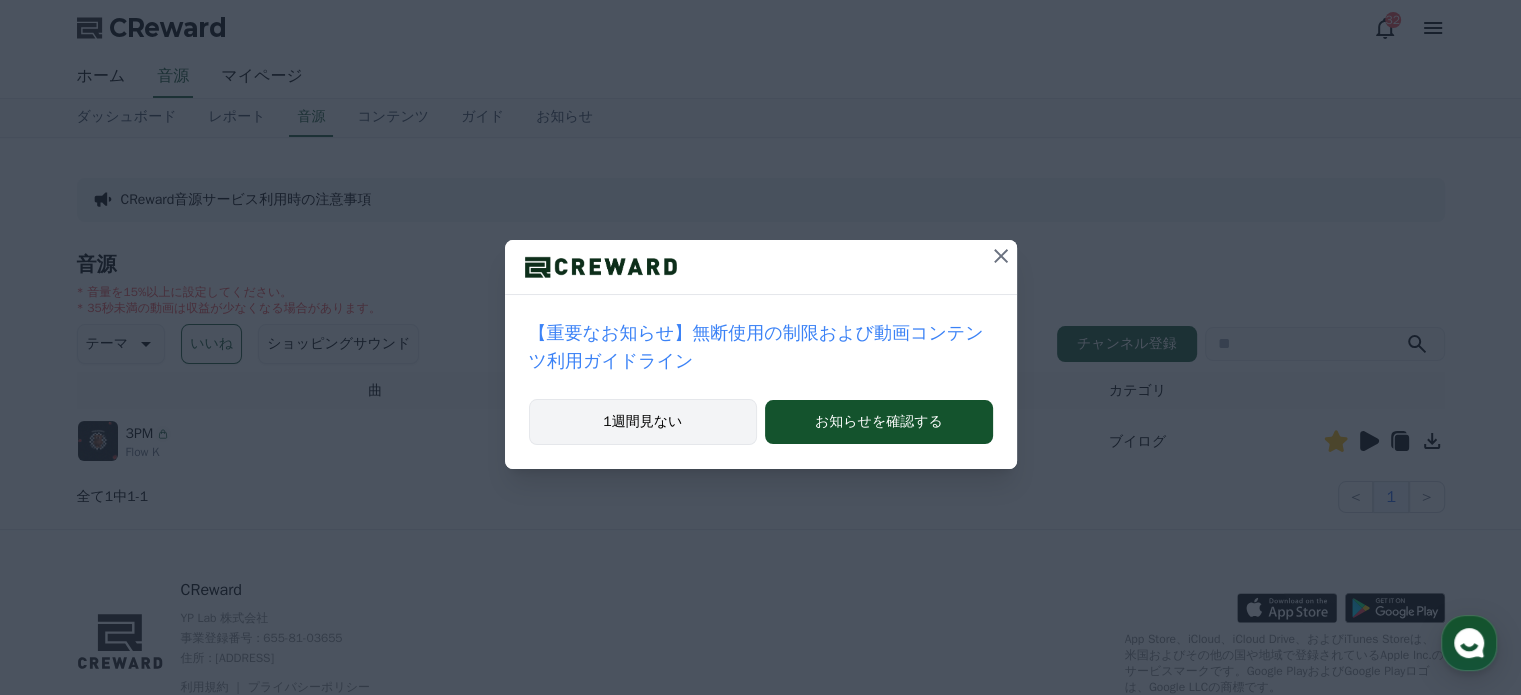 click on "1週間見ない" at bounding box center (643, 422) 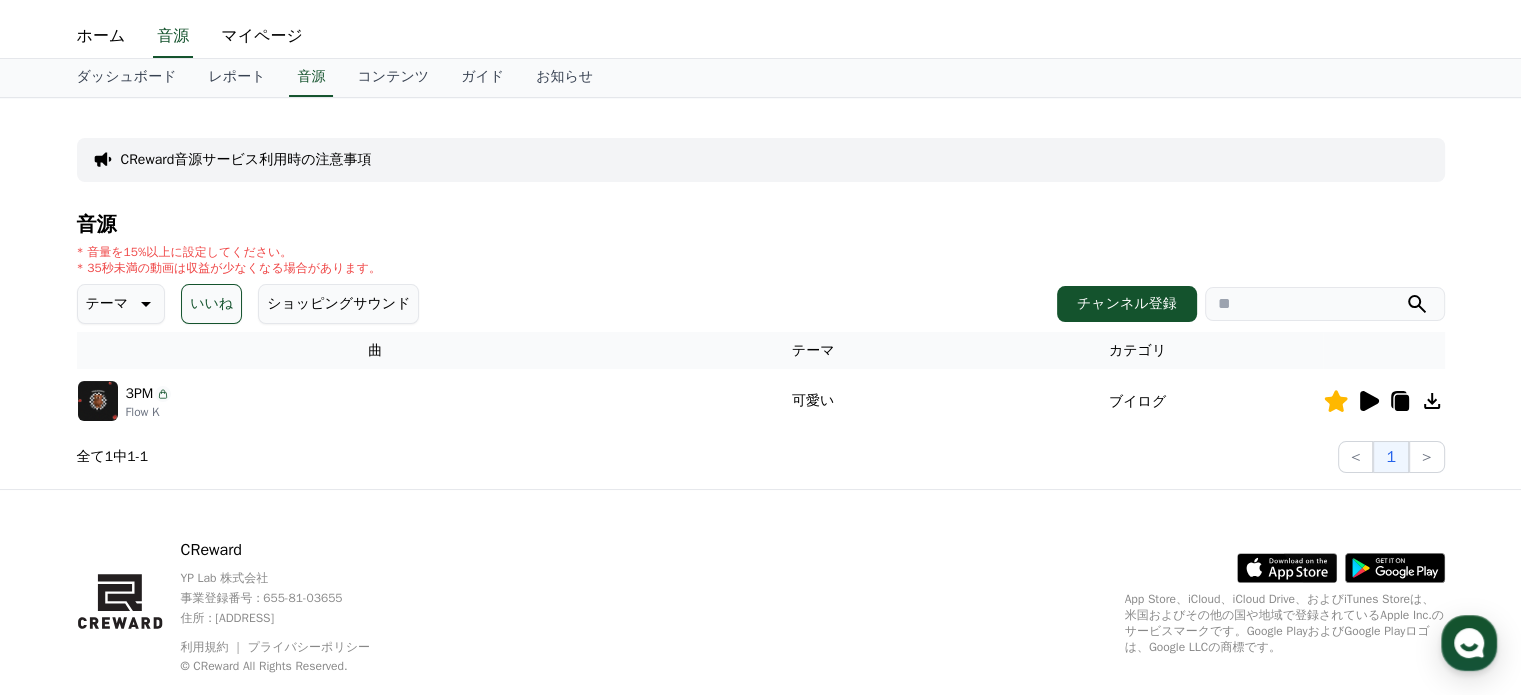 scroll, scrollTop: 0, scrollLeft: 0, axis: both 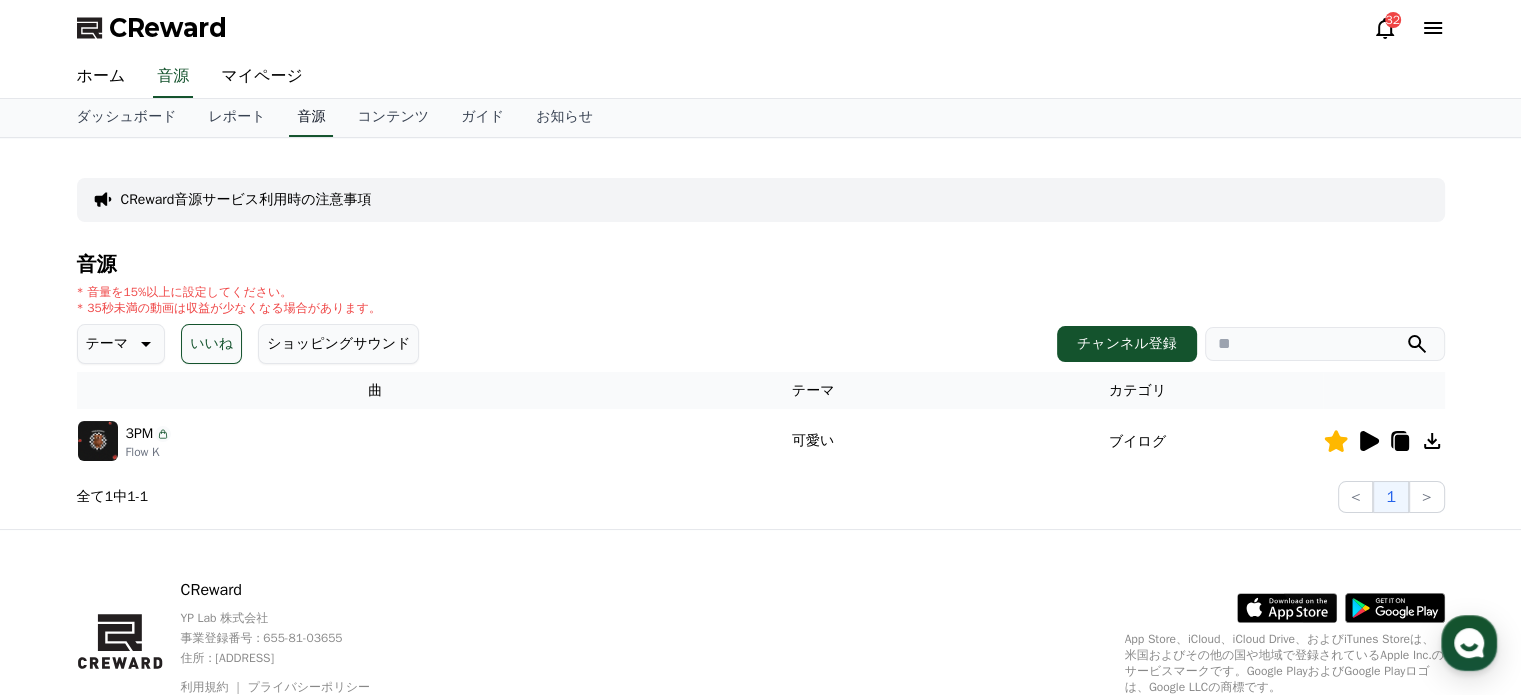 click on "音源" at bounding box center [311, 118] 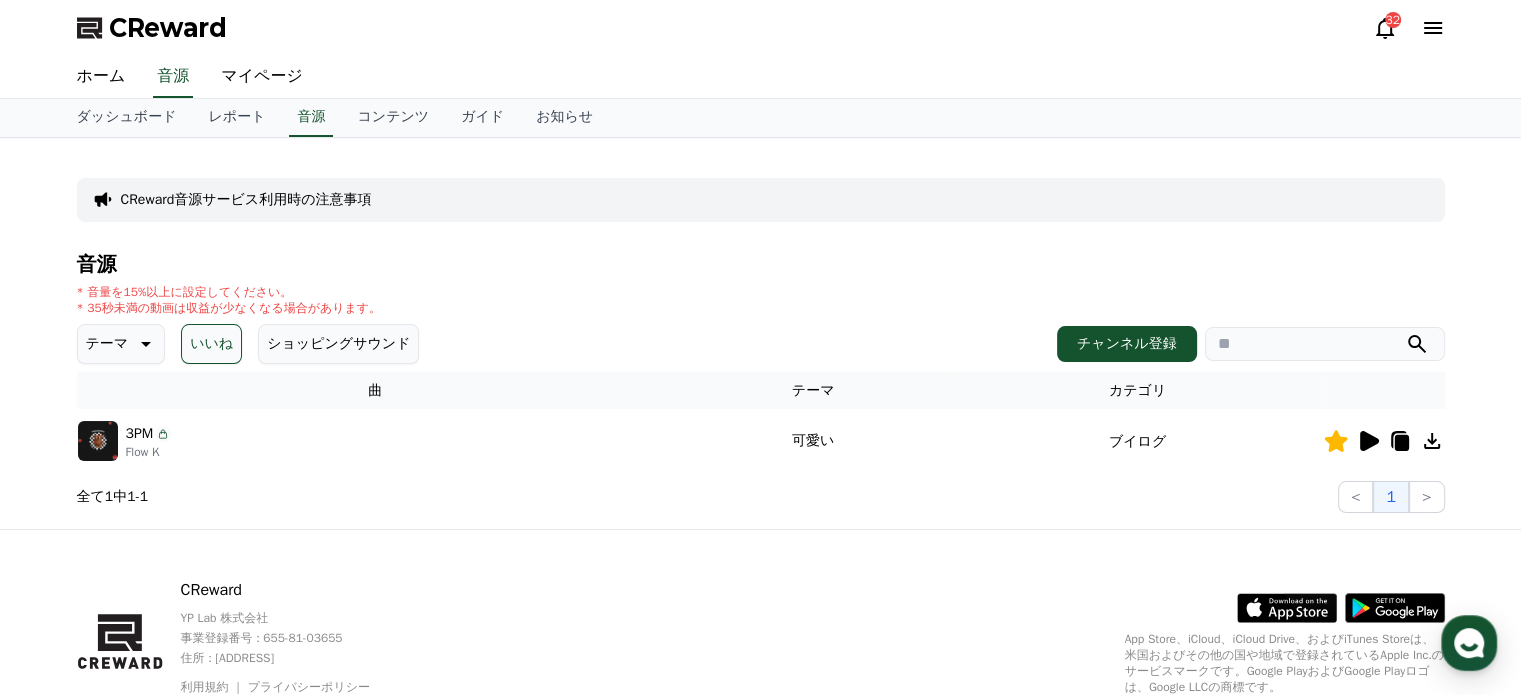 scroll, scrollTop: 0, scrollLeft: 0, axis: both 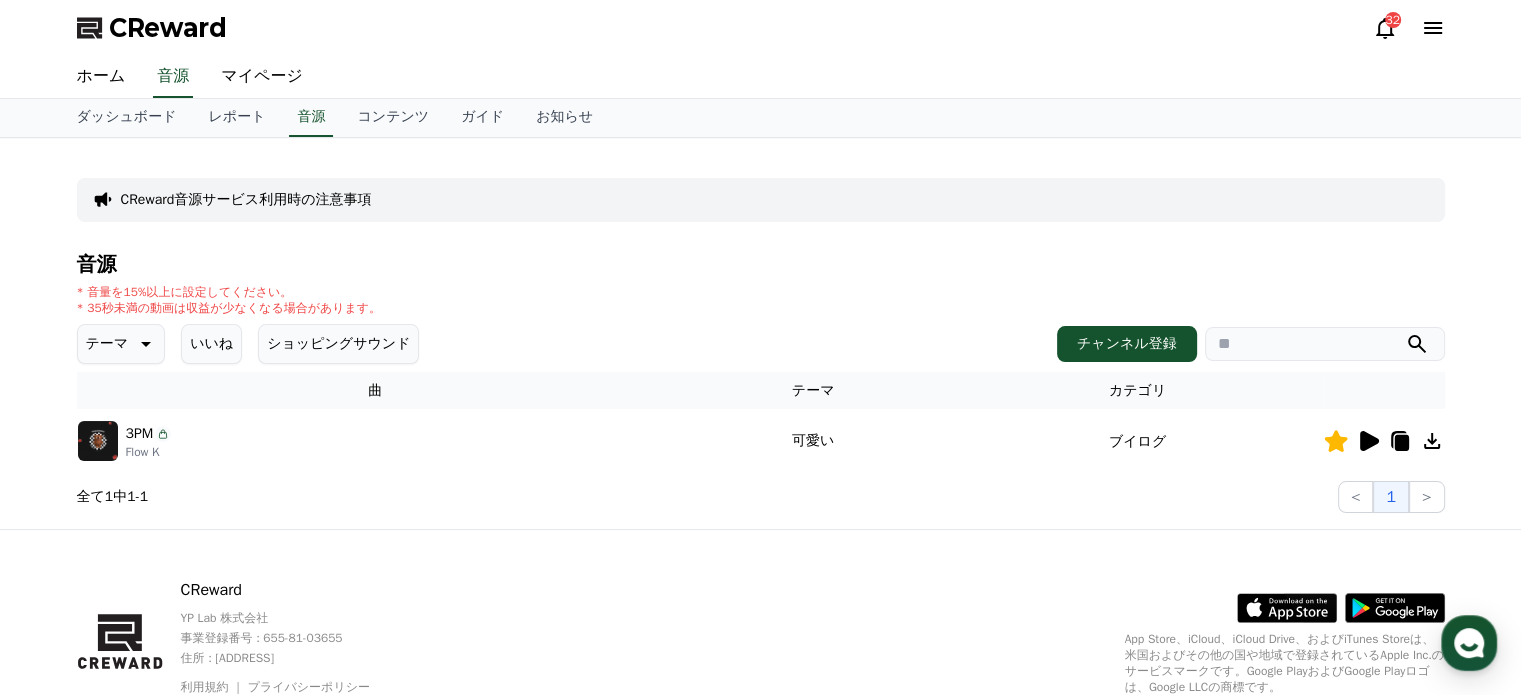 click 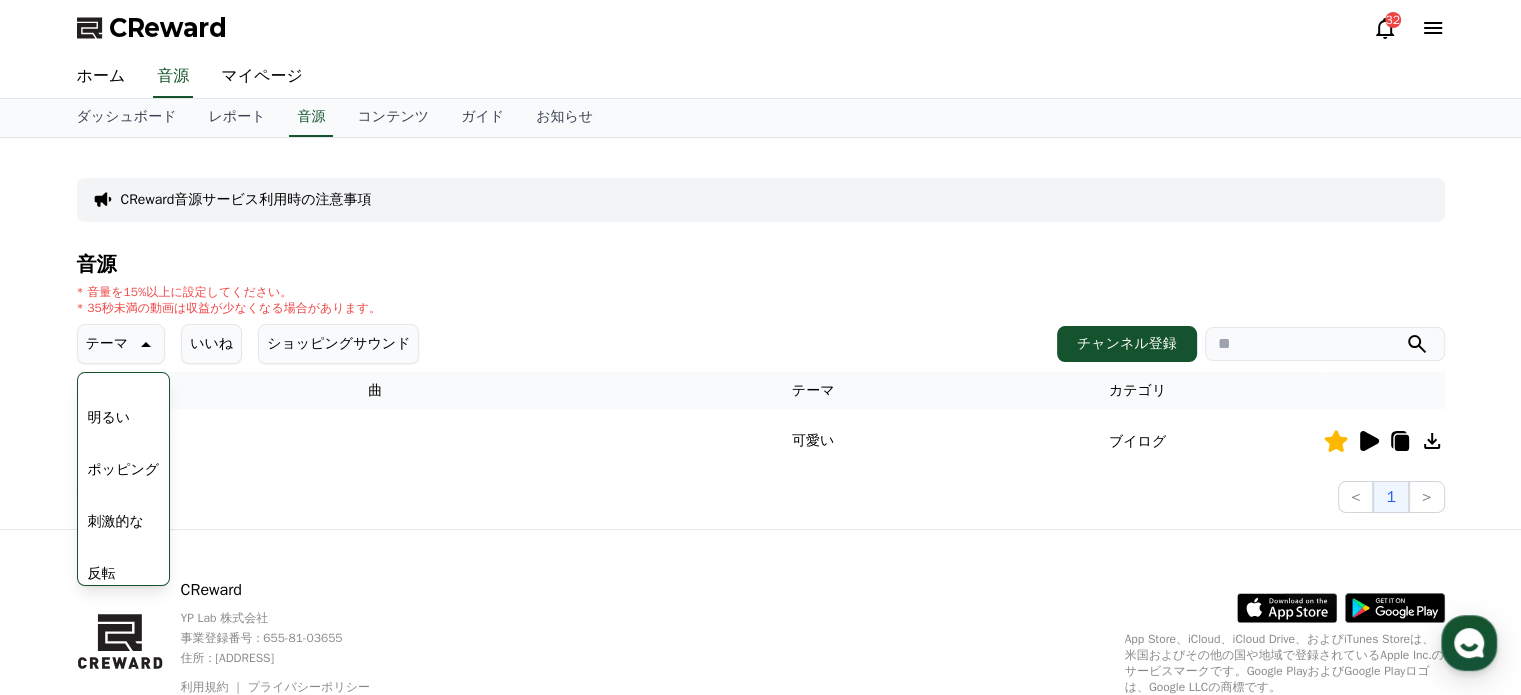 scroll, scrollTop: 200, scrollLeft: 0, axis: vertical 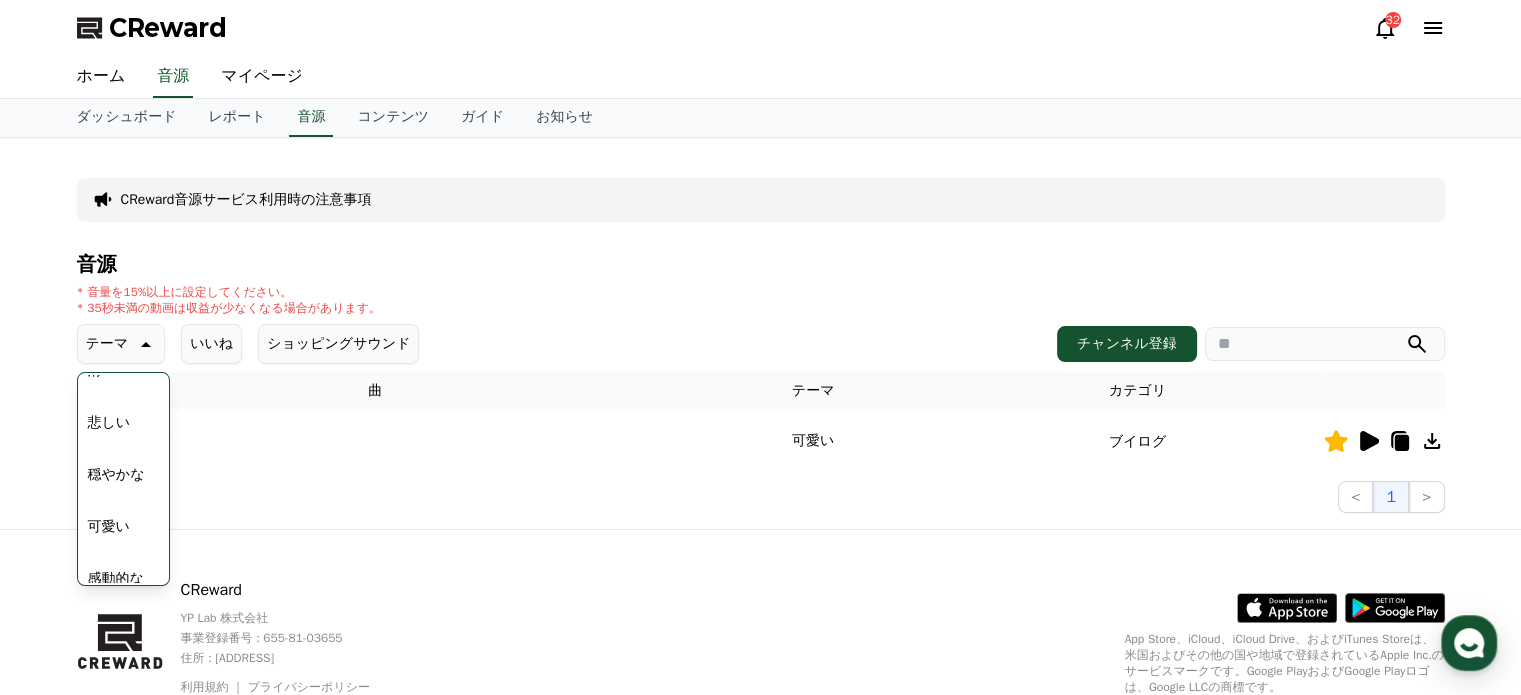 click on "穏やかな" at bounding box center [116, 475] 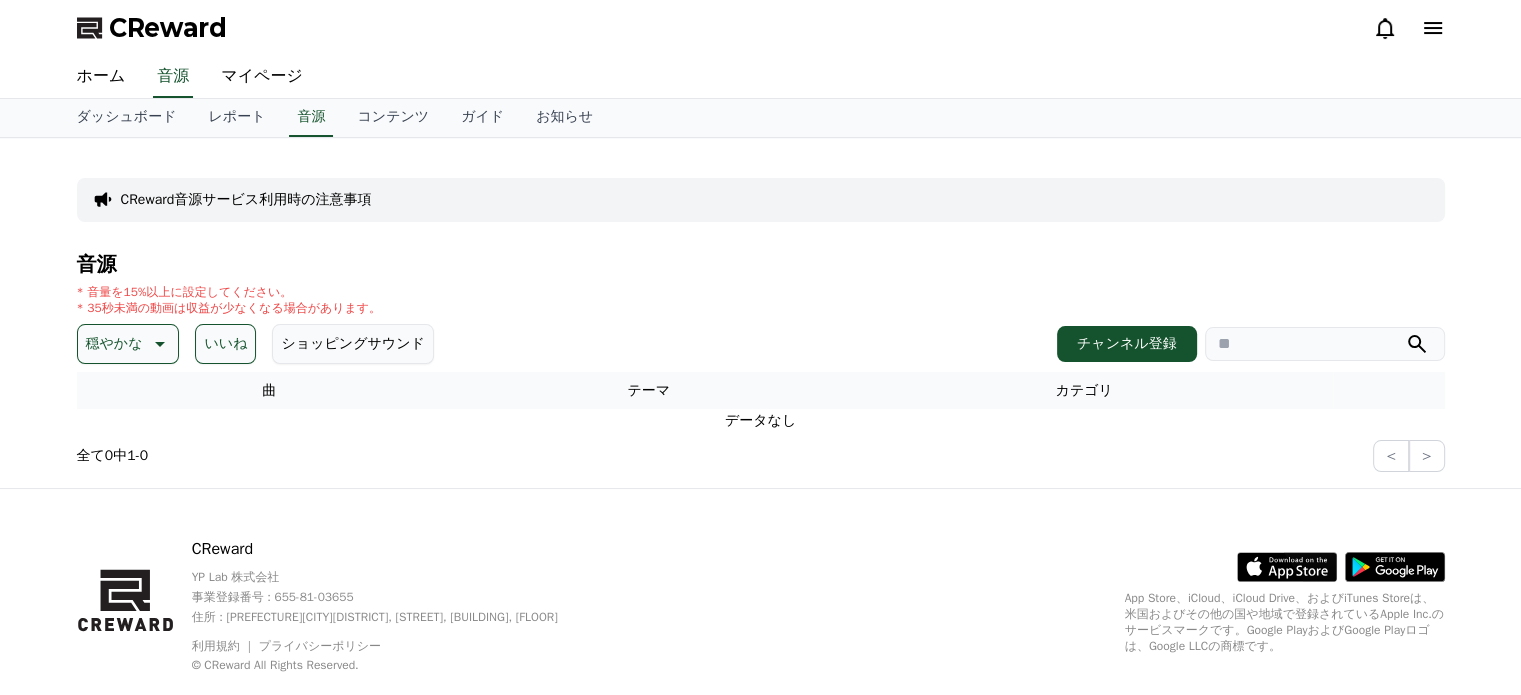 scroll, scrollTop: 0, scrollLeft: 0, axis: both 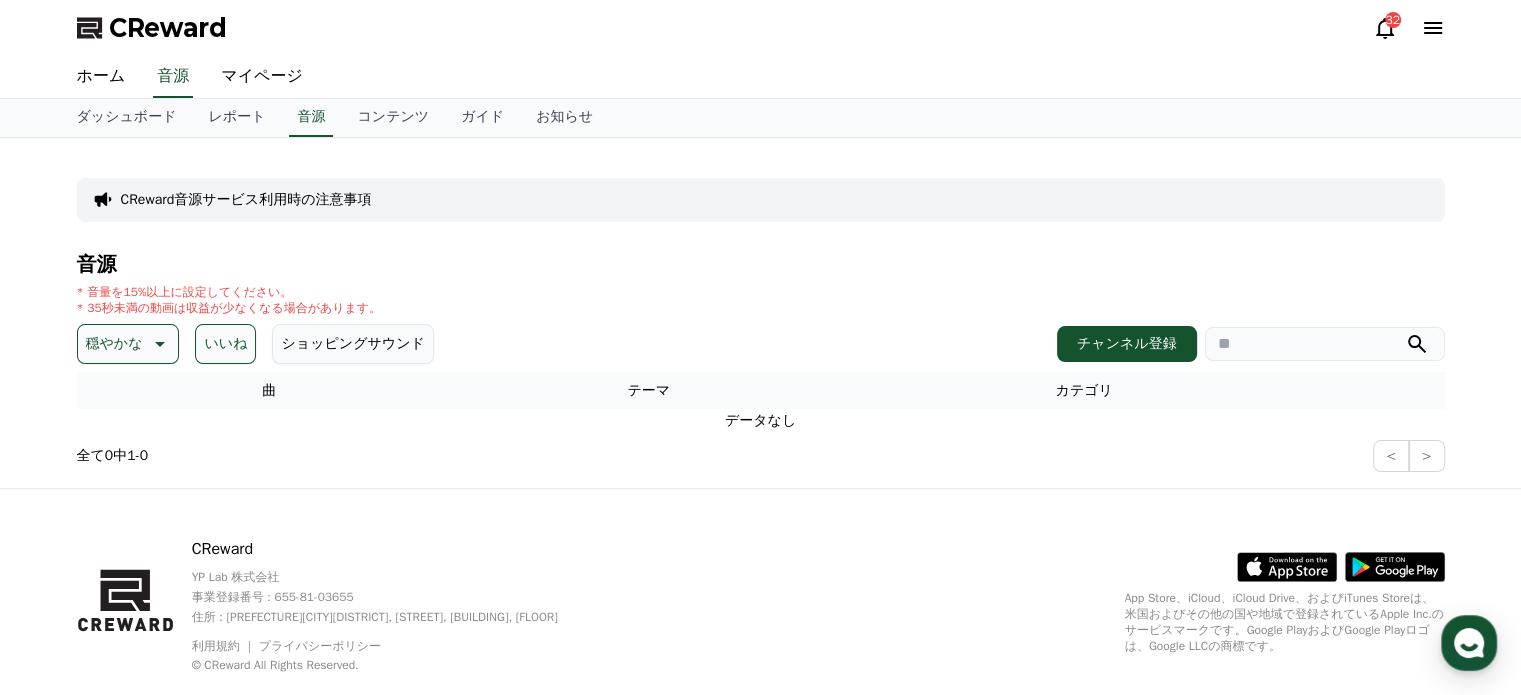 click on "穏やかな       いいね   ショッピングサウンド" at bounding box center [255, 344] 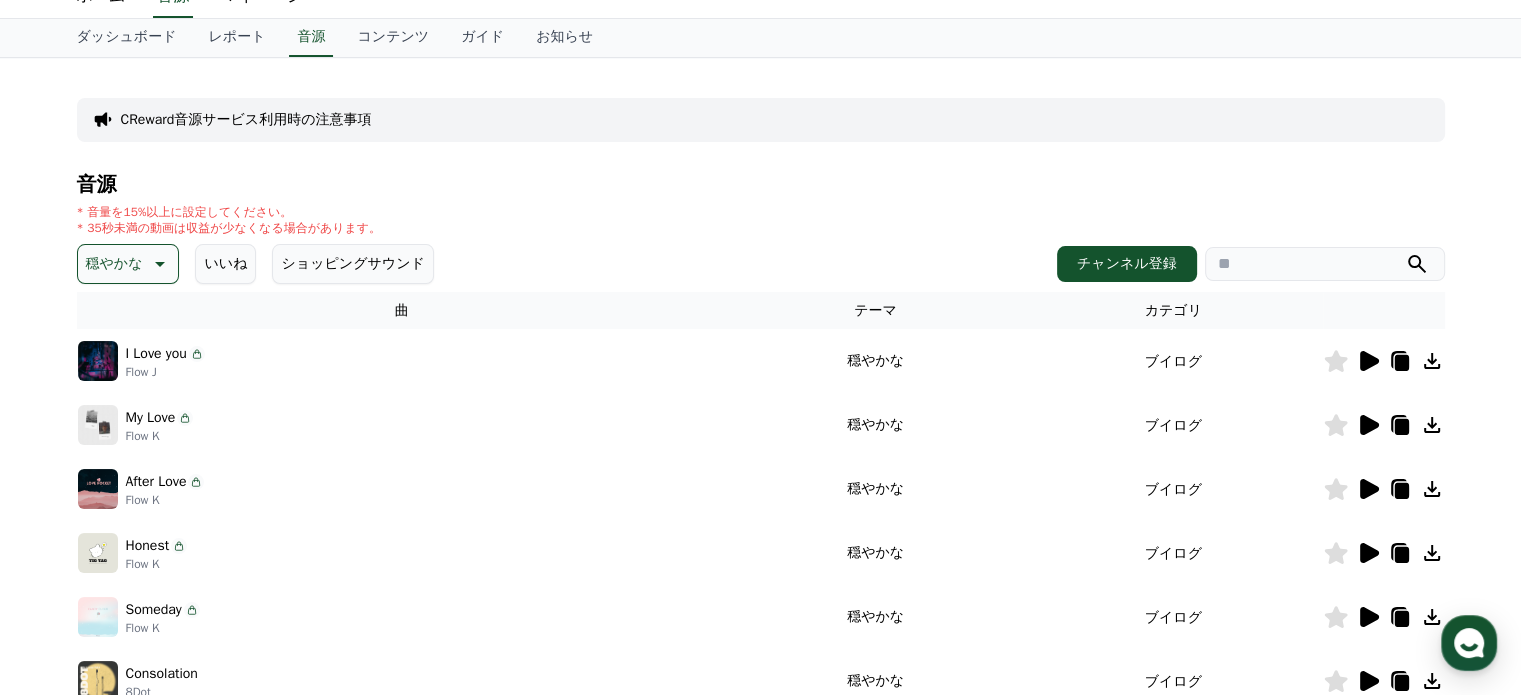 scroll, scrollTop: 200, scrollLeft: 0, axis: vertical 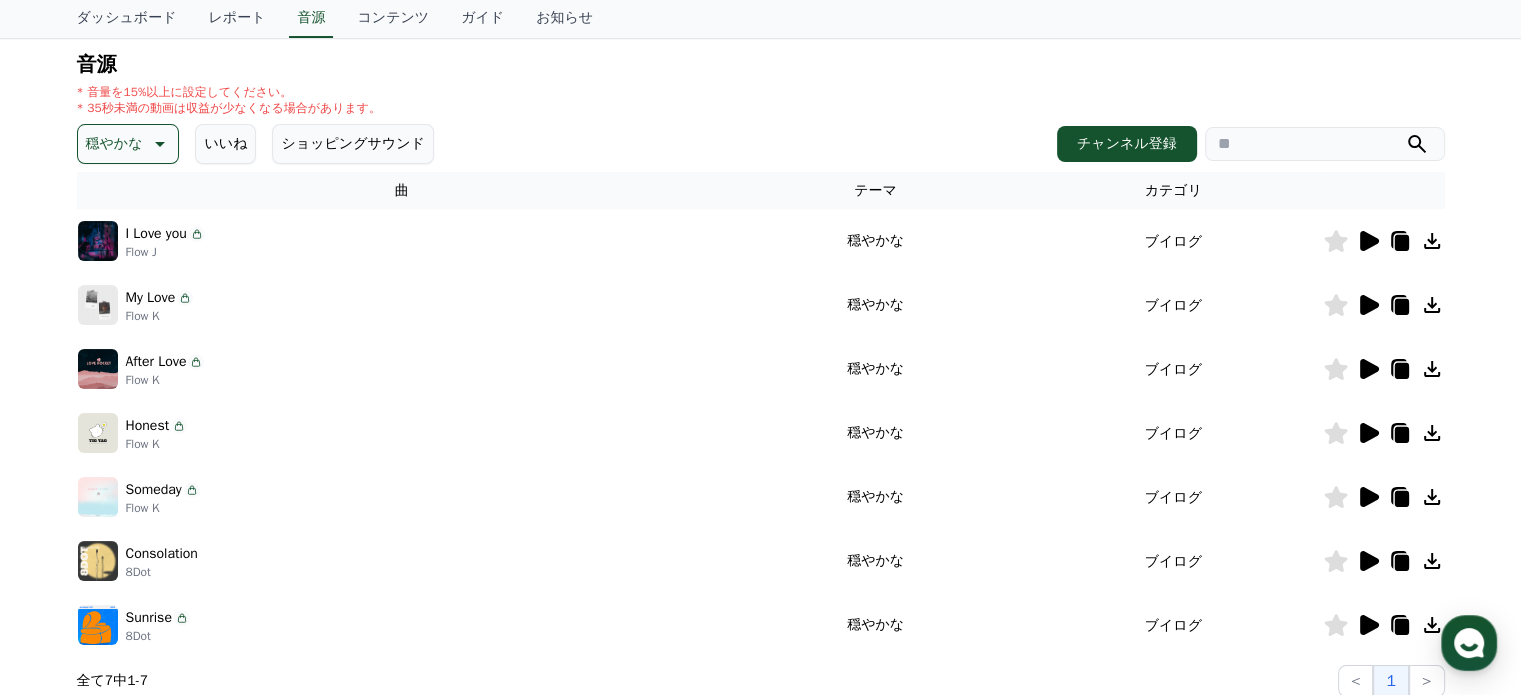 click 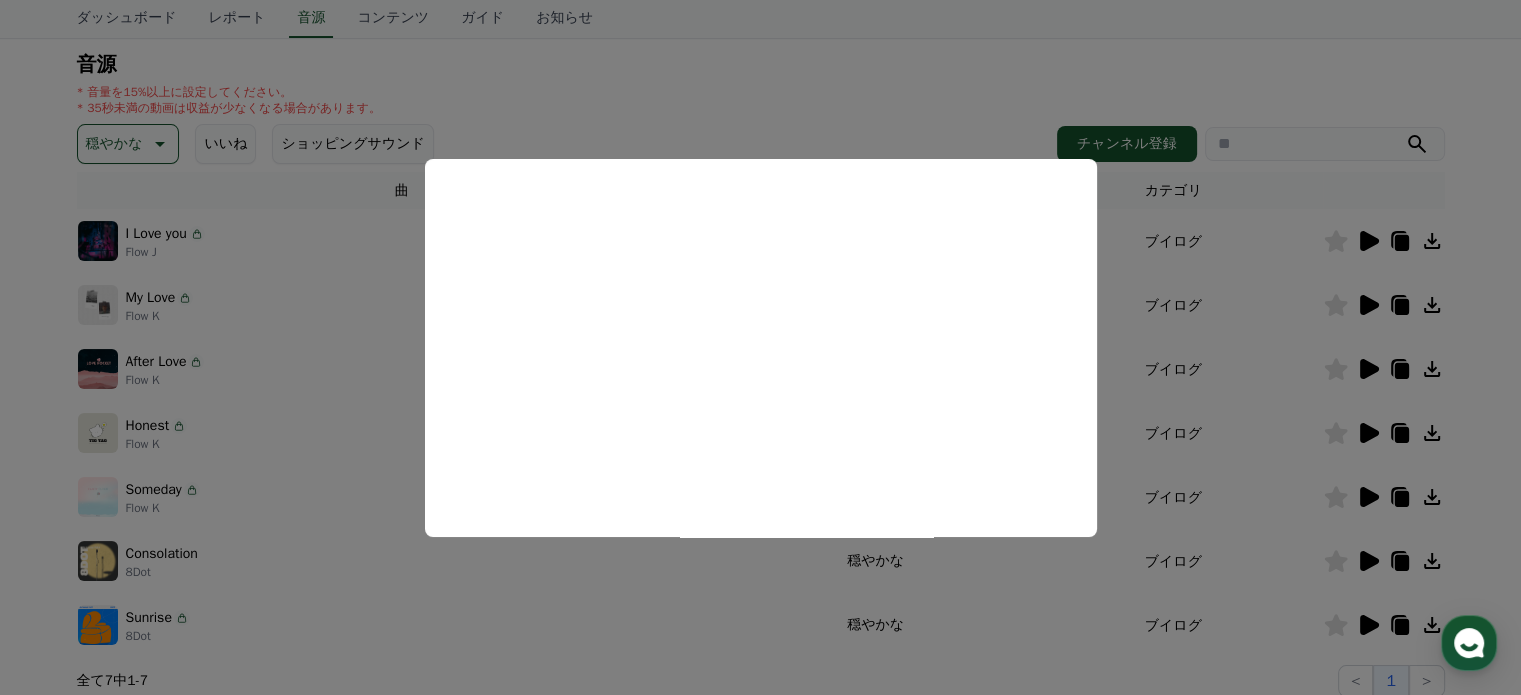 click at bounding box center [760, 347] 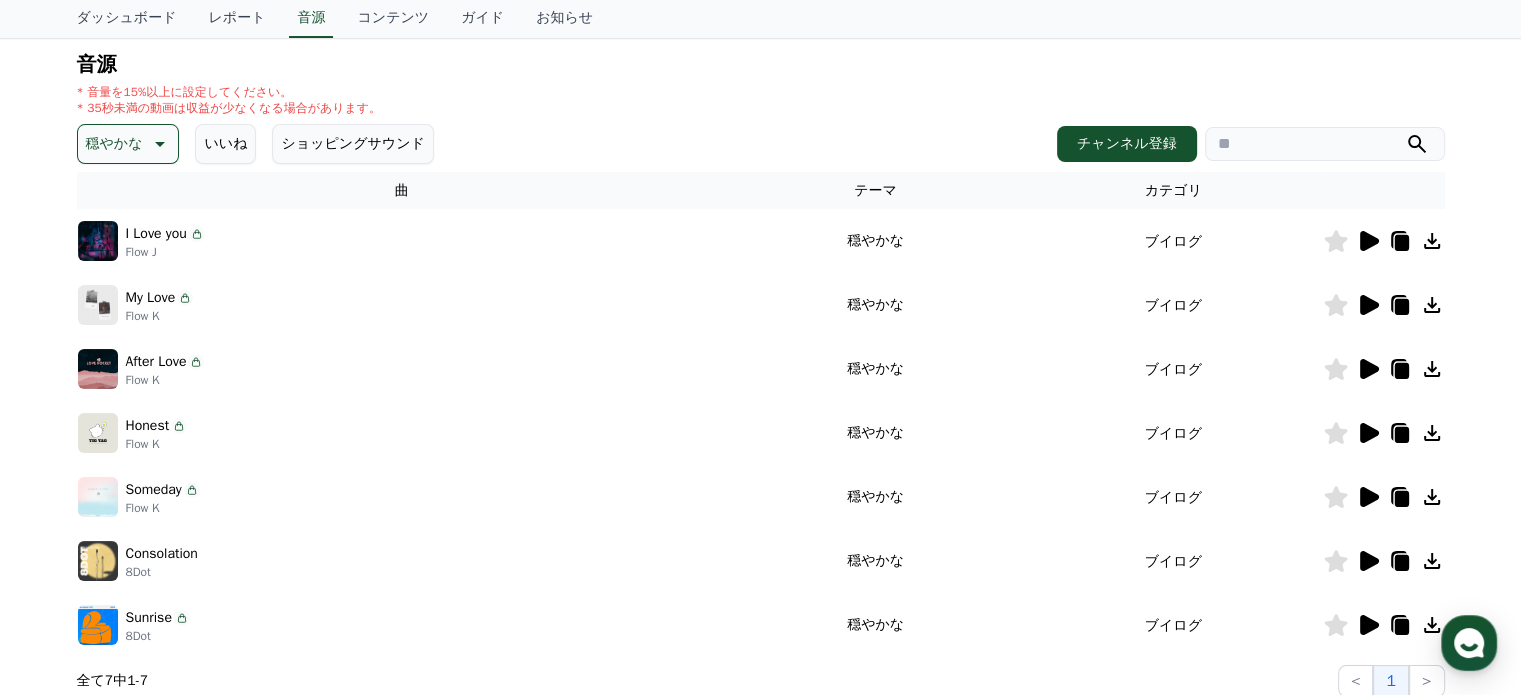 click 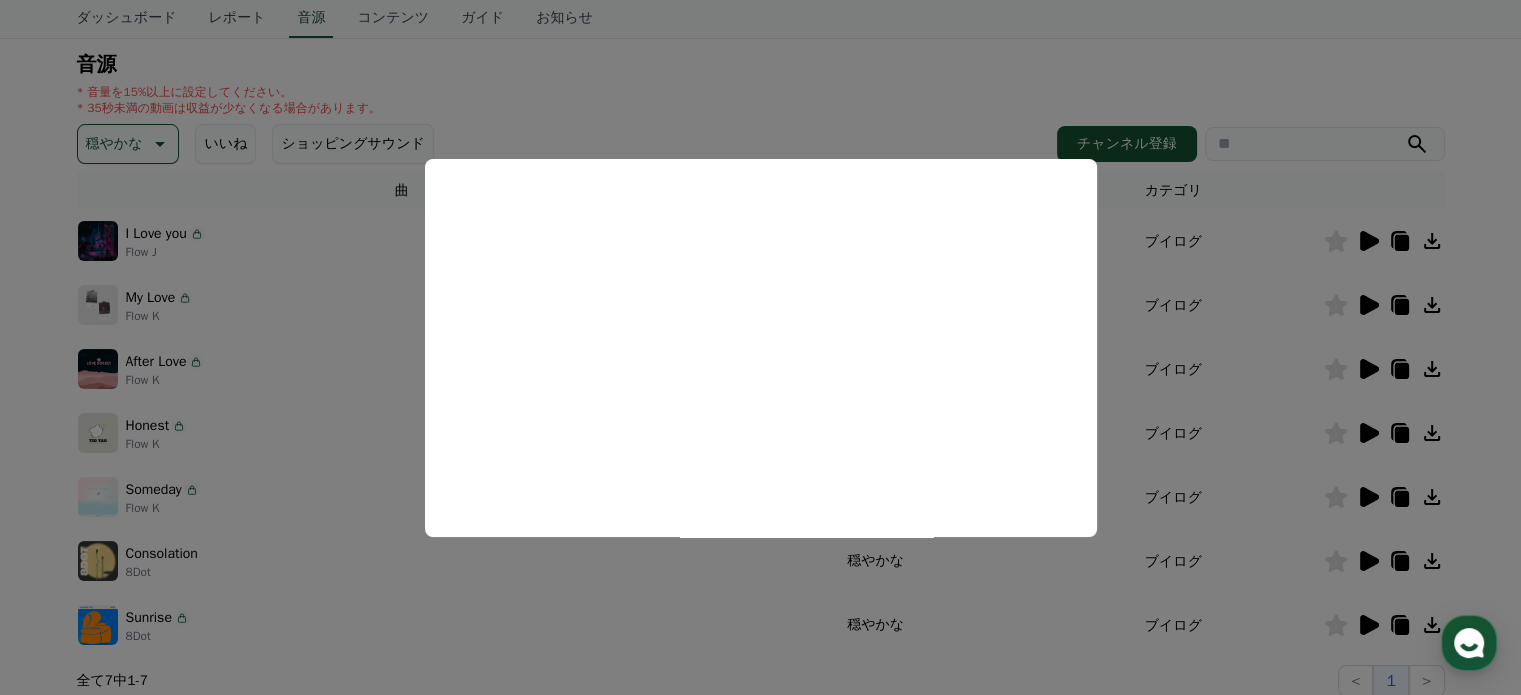 click at bounding box center [760, 347] 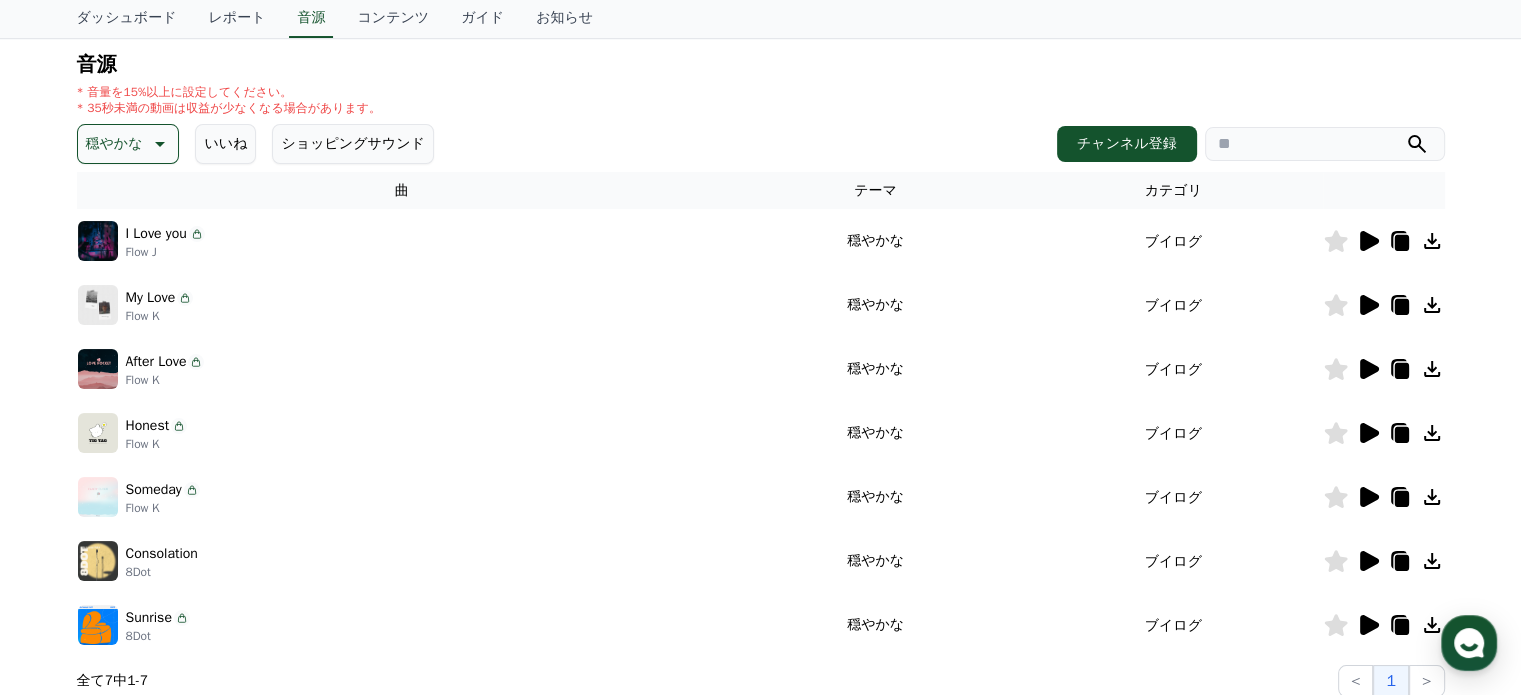 click 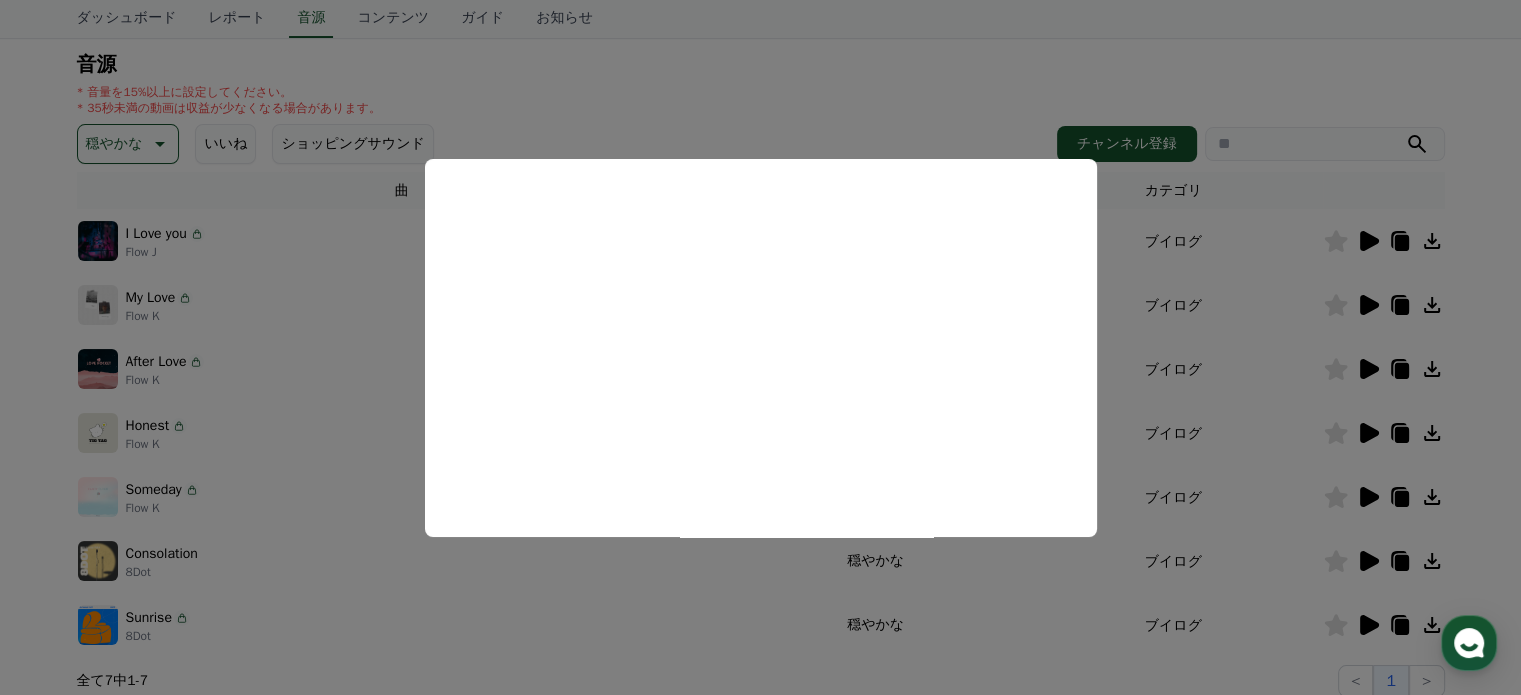 click at bounding box center [760, 347] 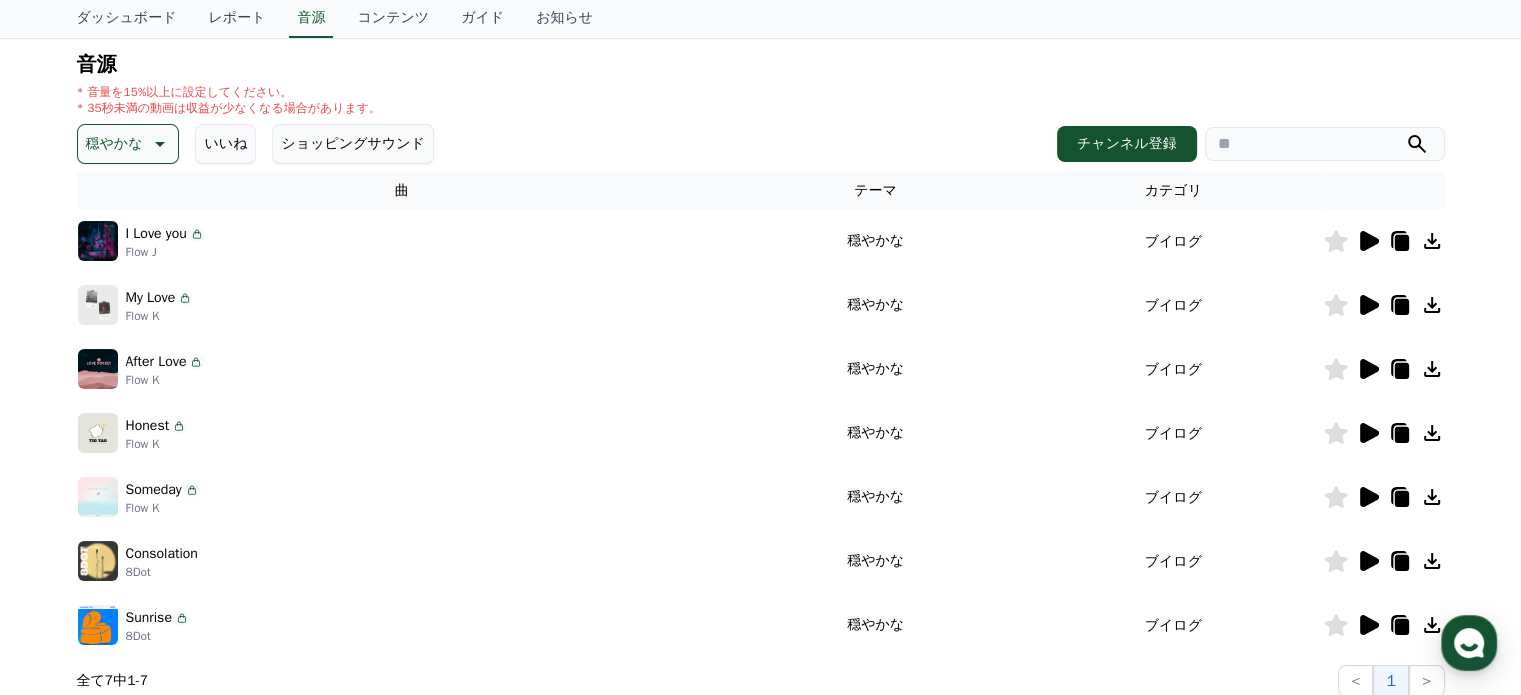 click 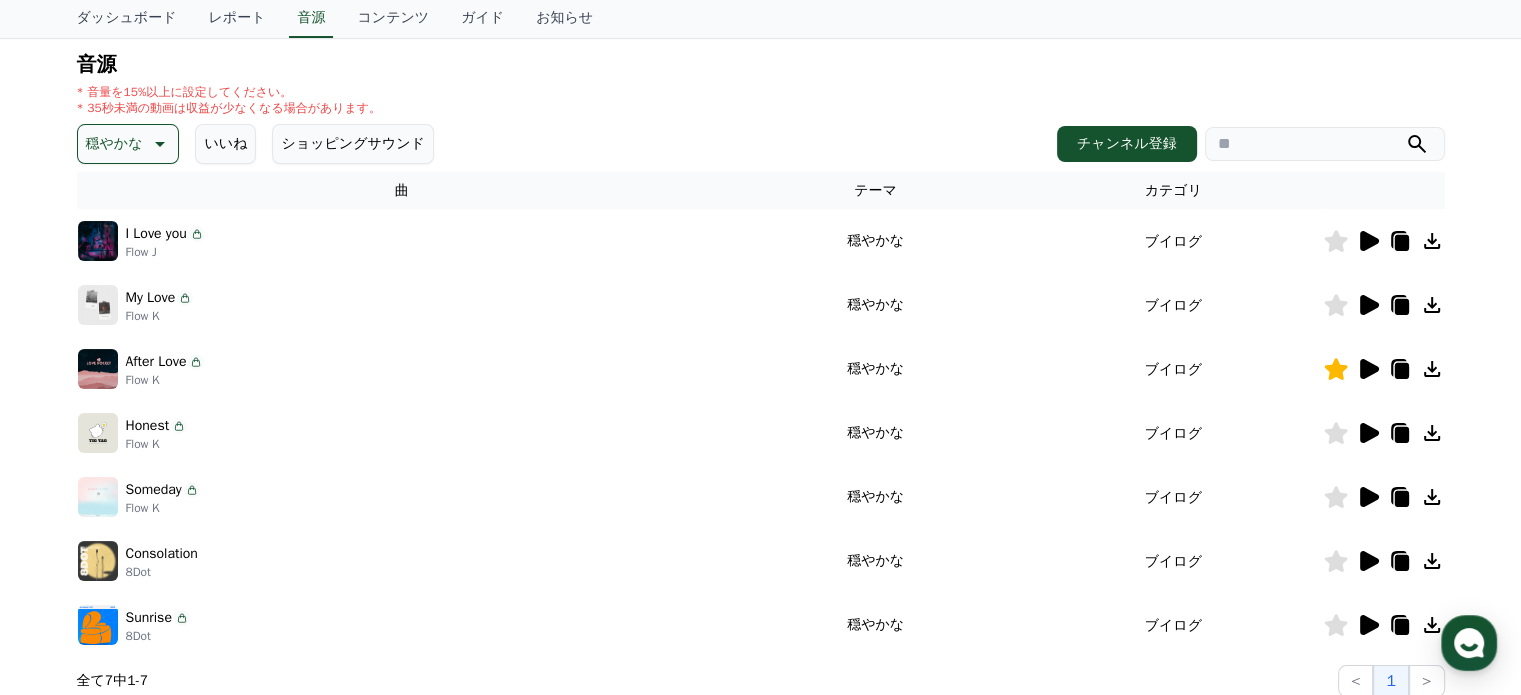 click 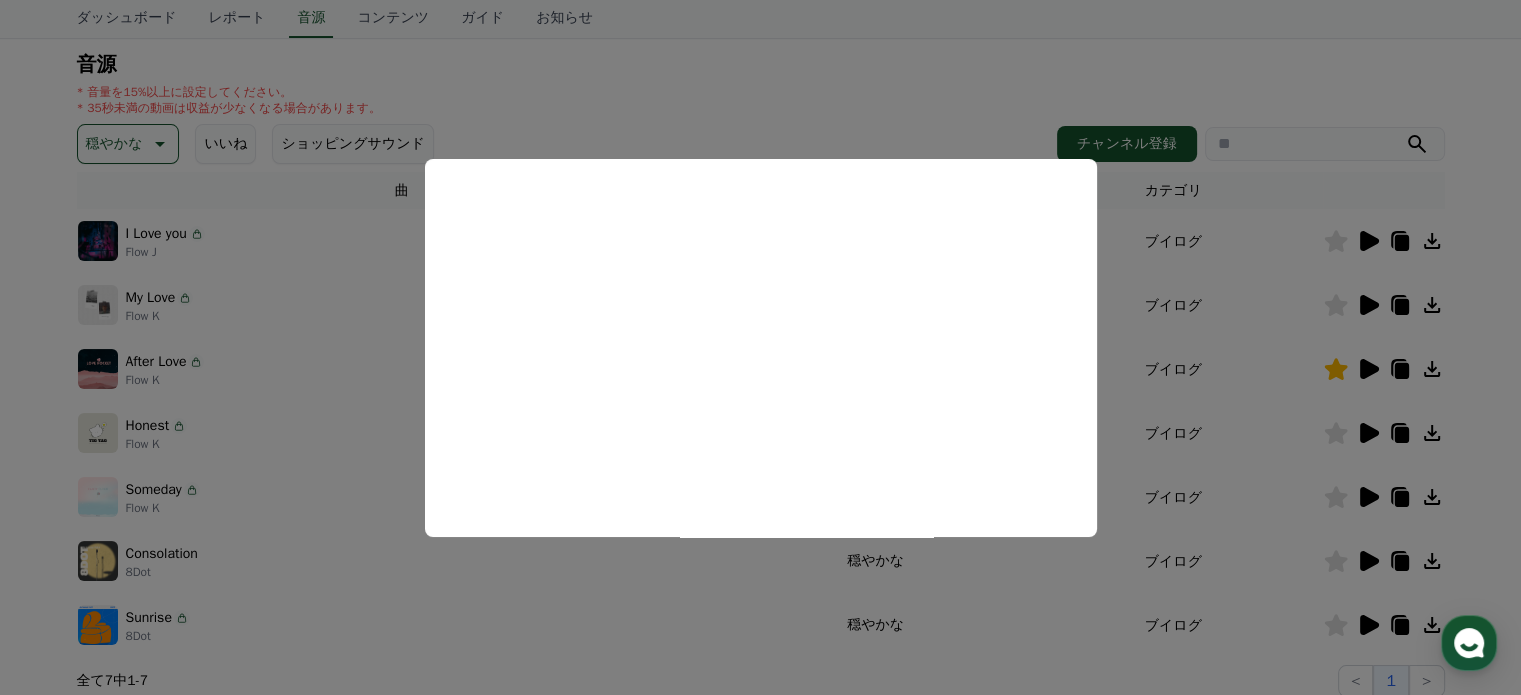 click at bounding box center [760, 347] 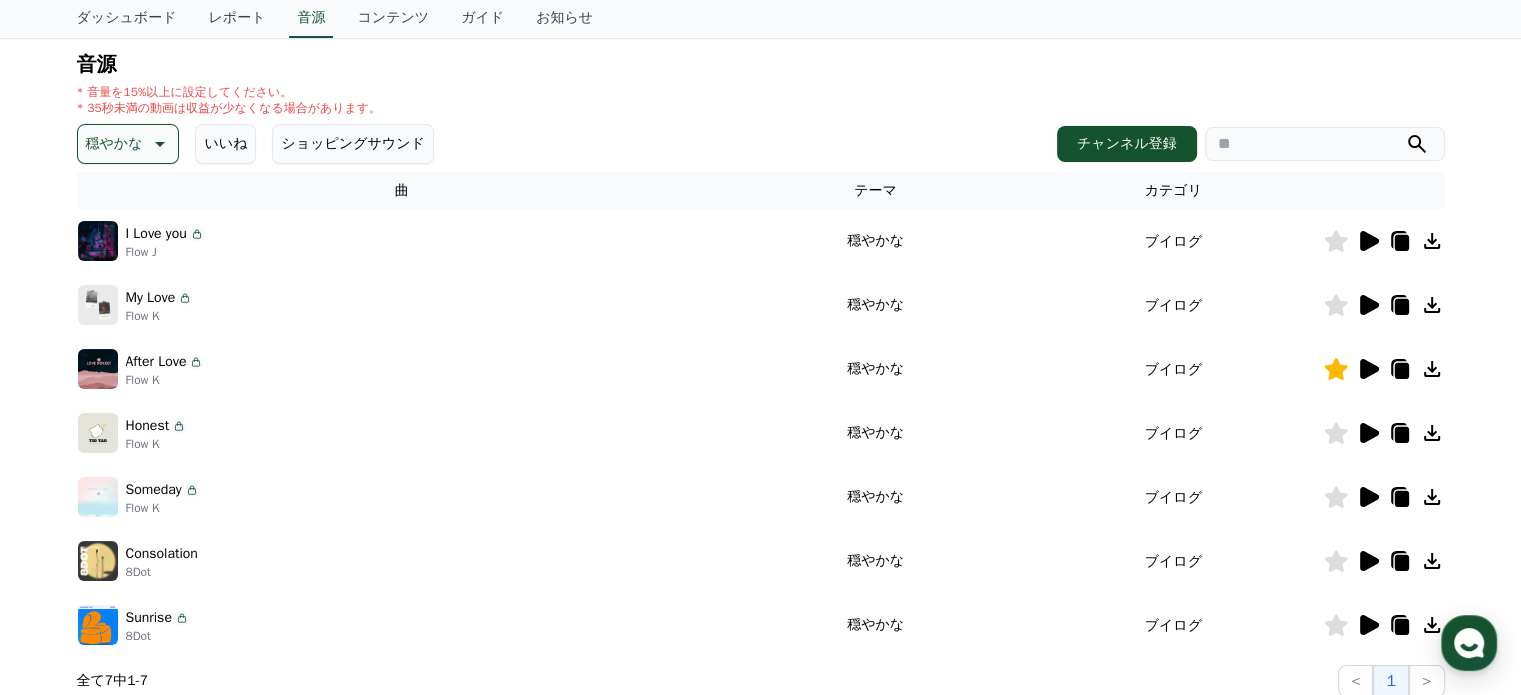 click 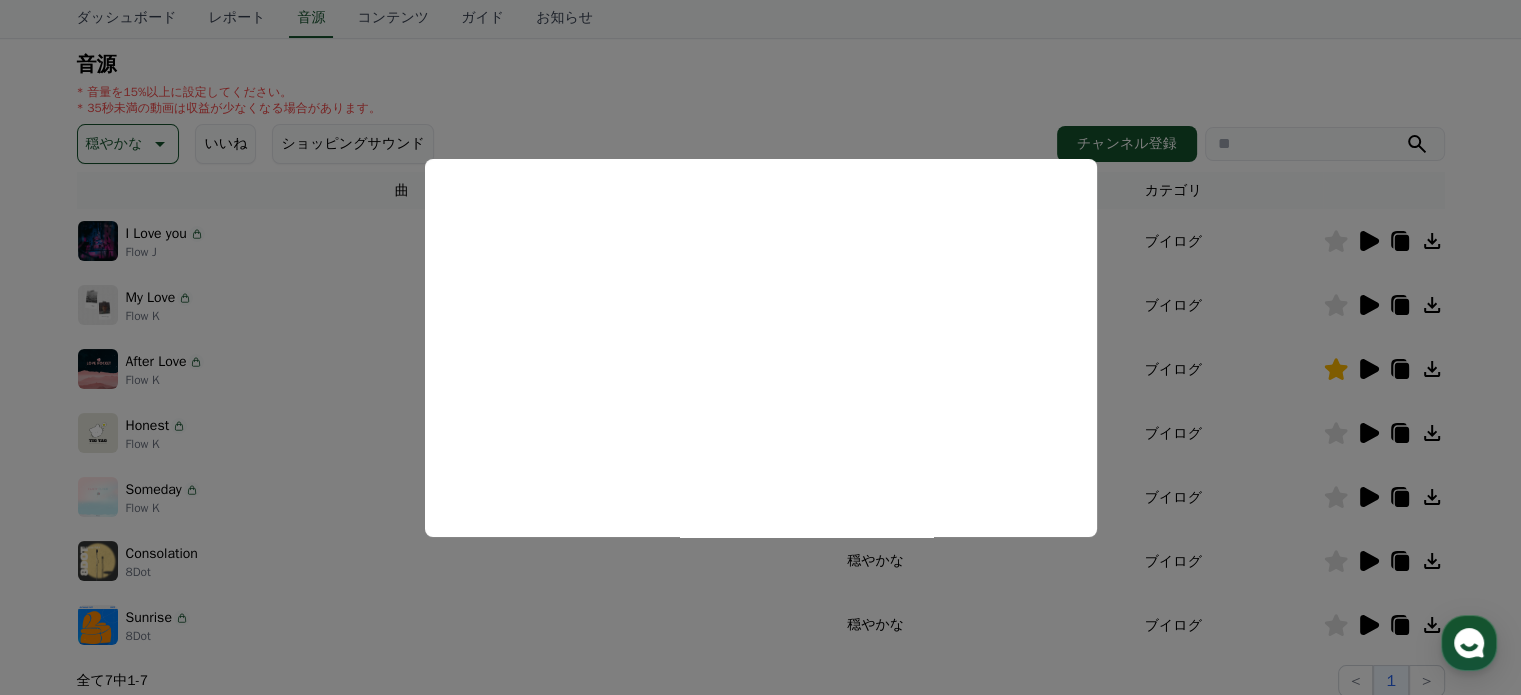 click at bounding box center (760, 347) 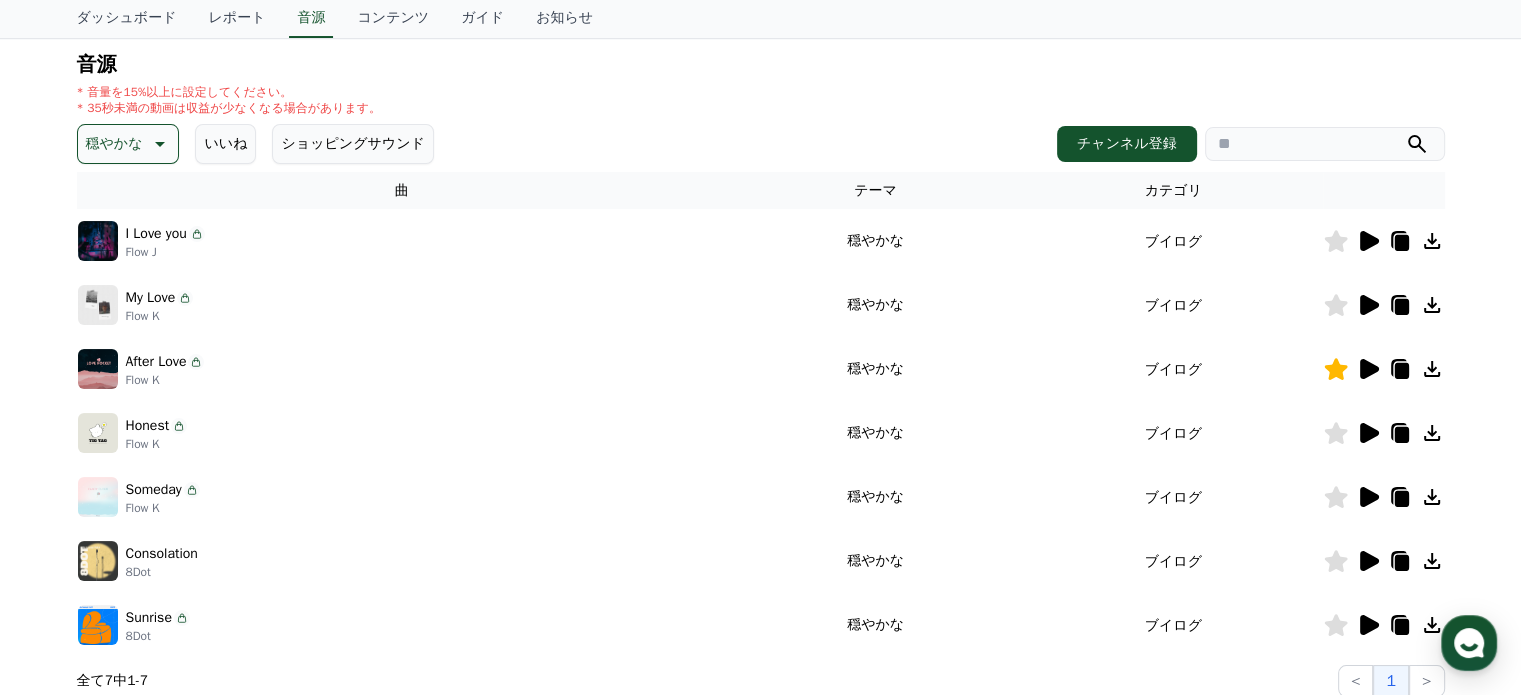 click 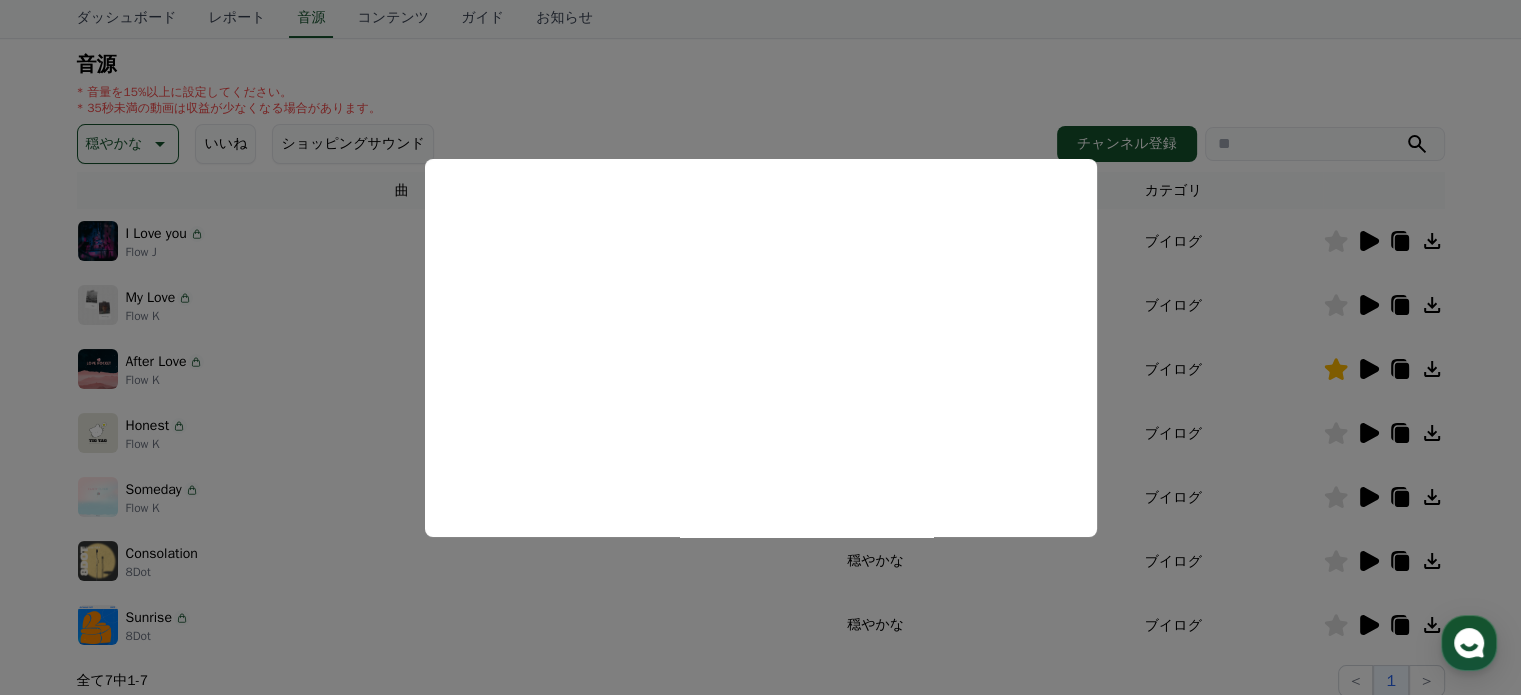 click at bounding box center [760, 347] 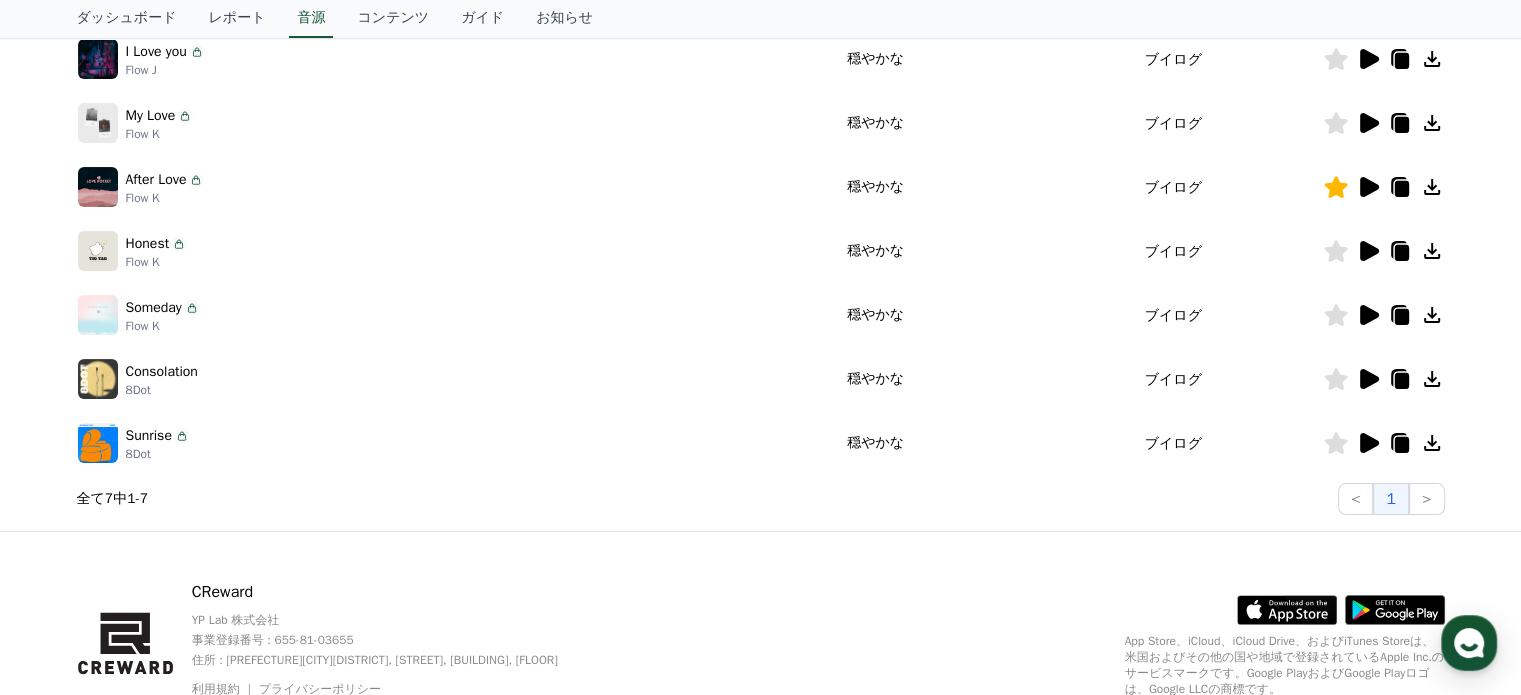 scroll, scrollTop: 400, scrollLeft: 0, axis: vertical 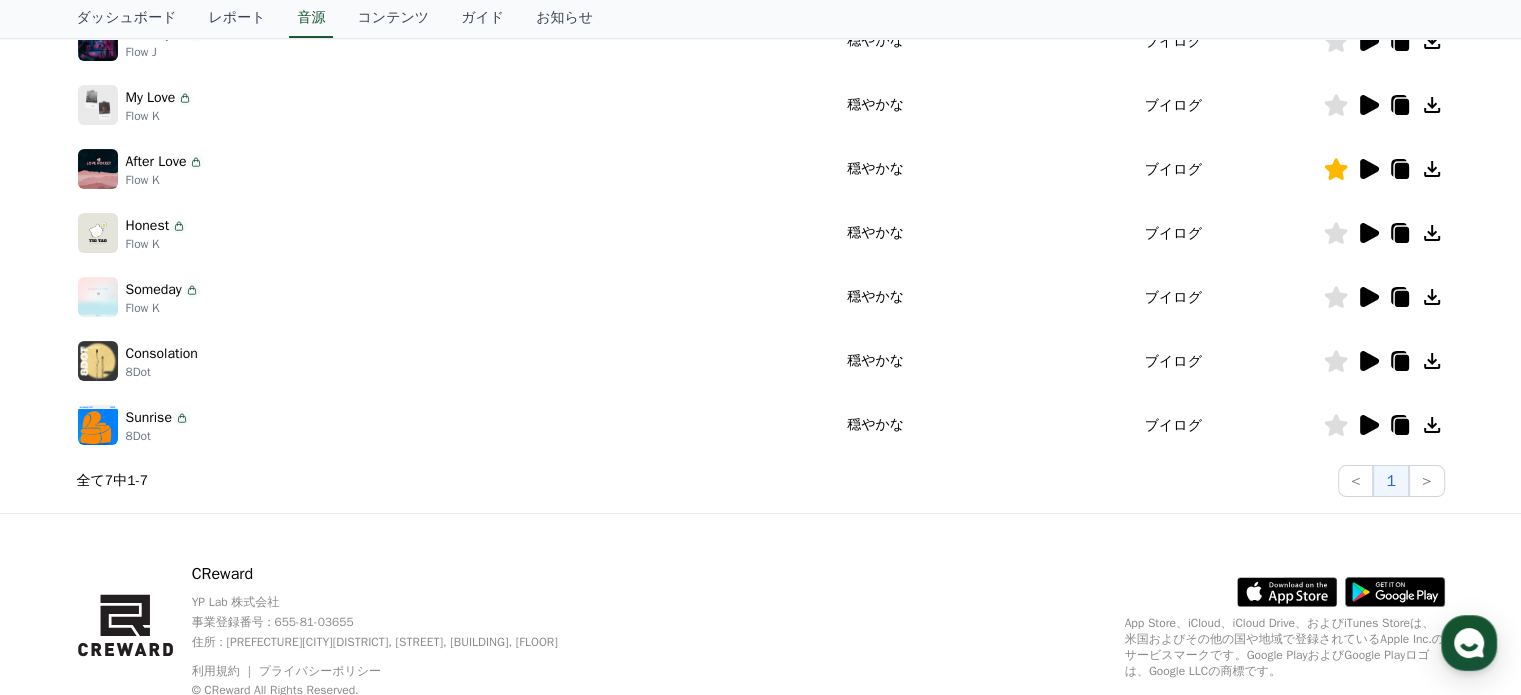 click 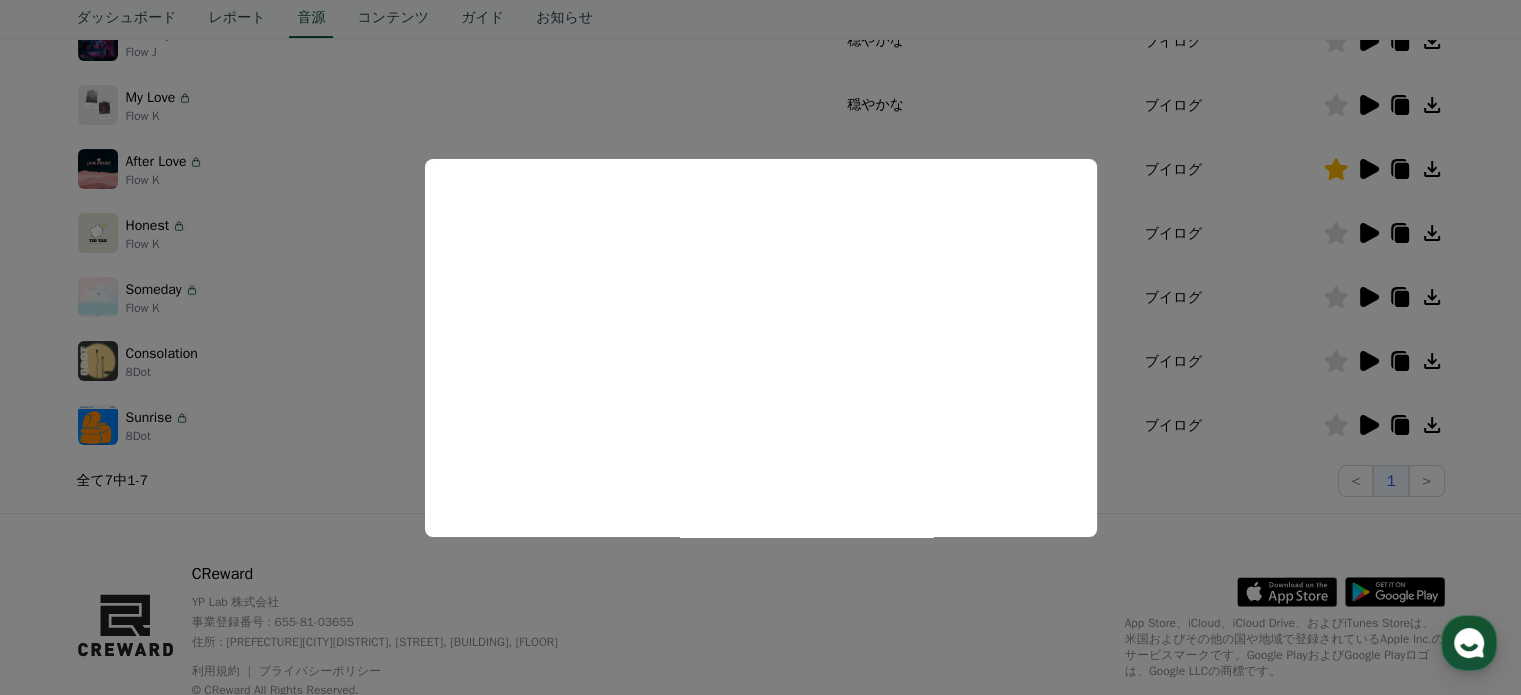 click at bounding box center [760, 347] 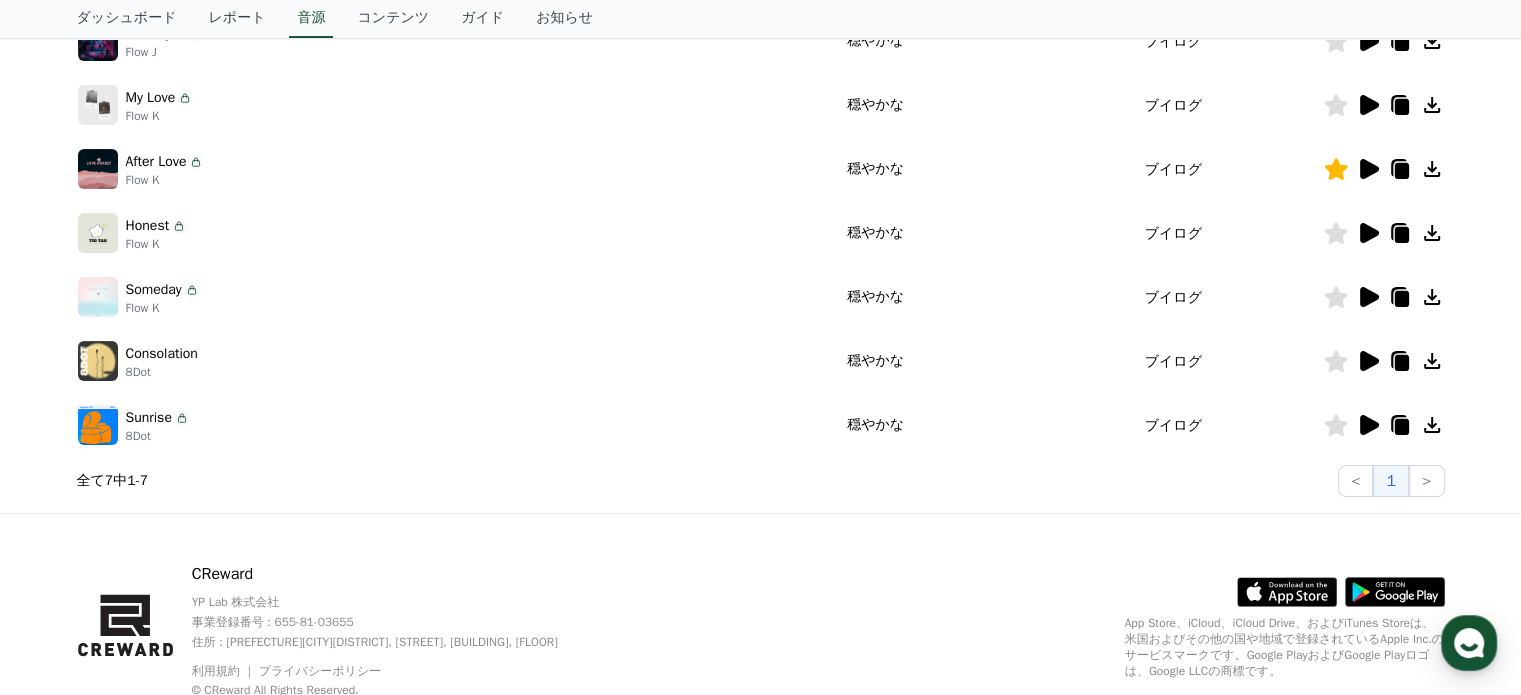 scroll, scrollTop: 300, scrollLeft: 0, axis: vertical 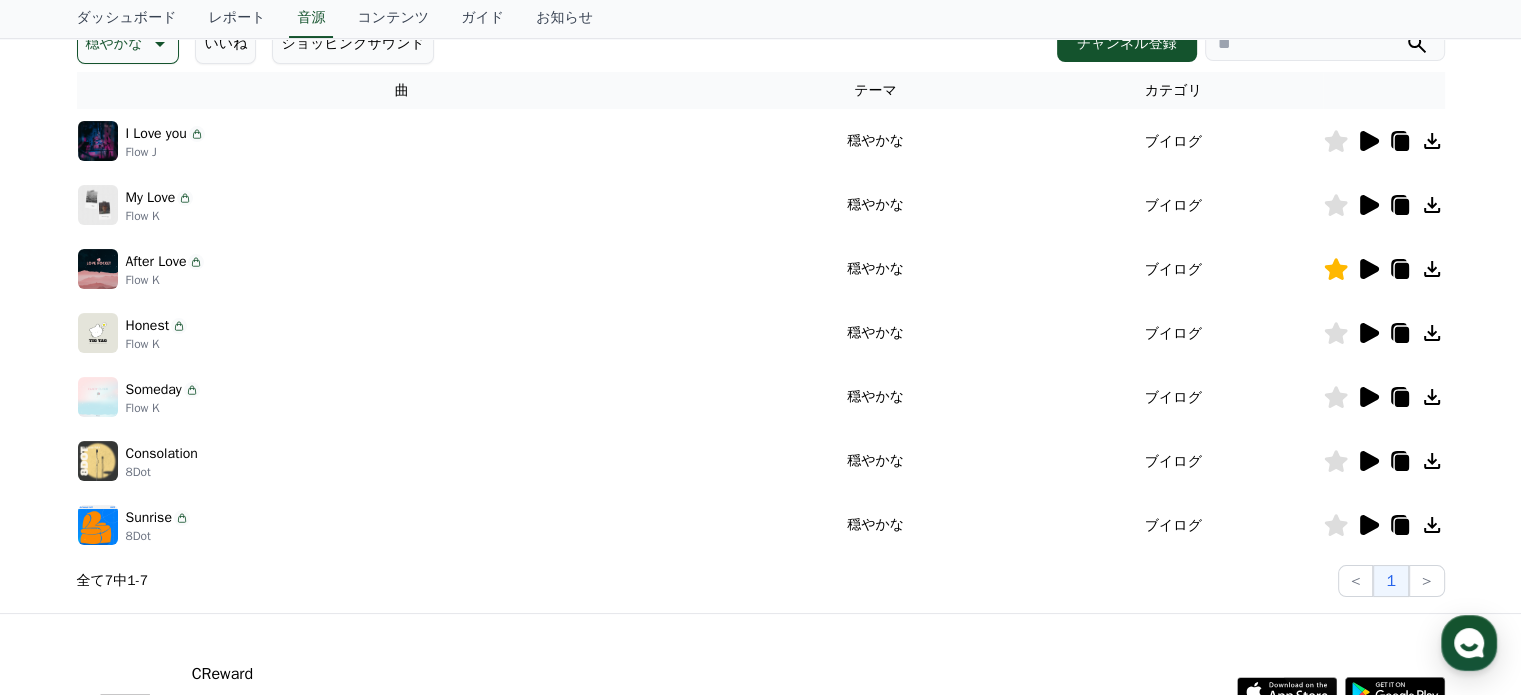 click 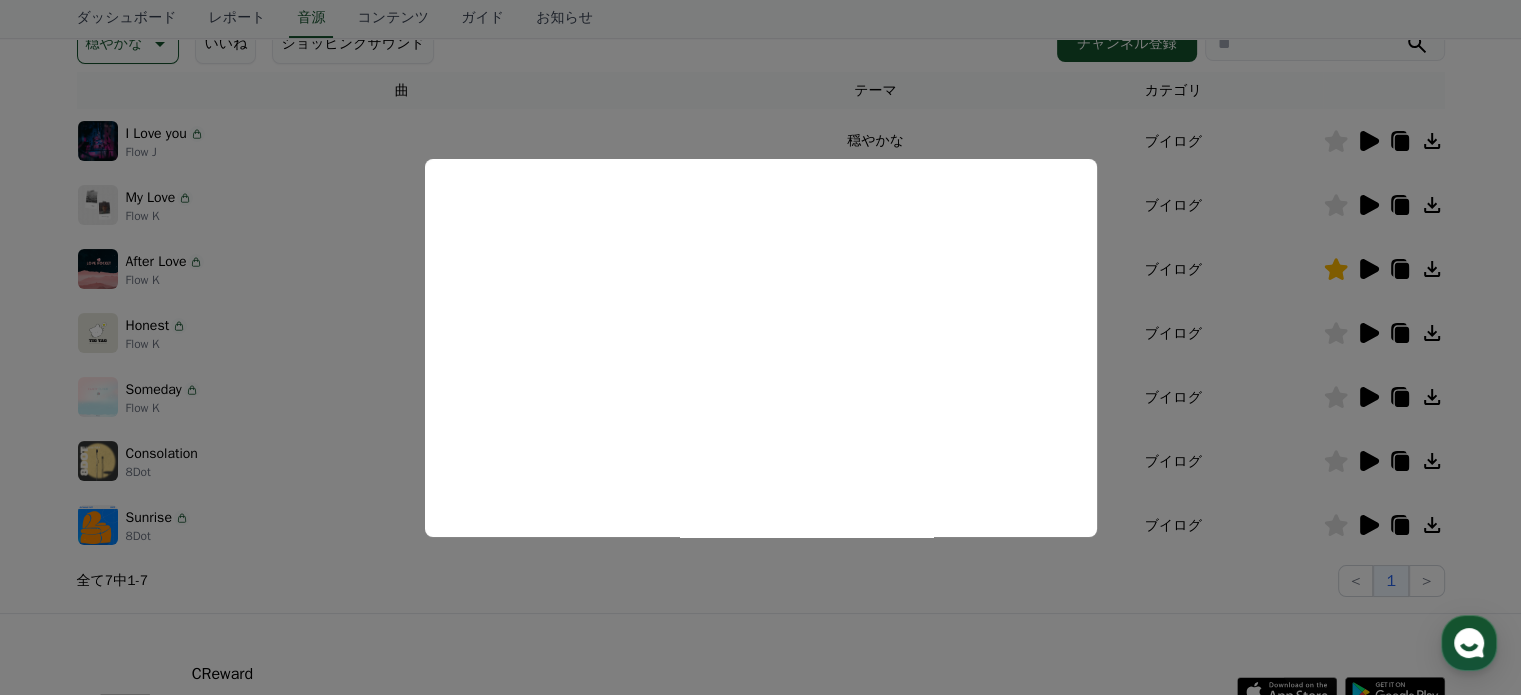 click at bounding box center [760, 347] 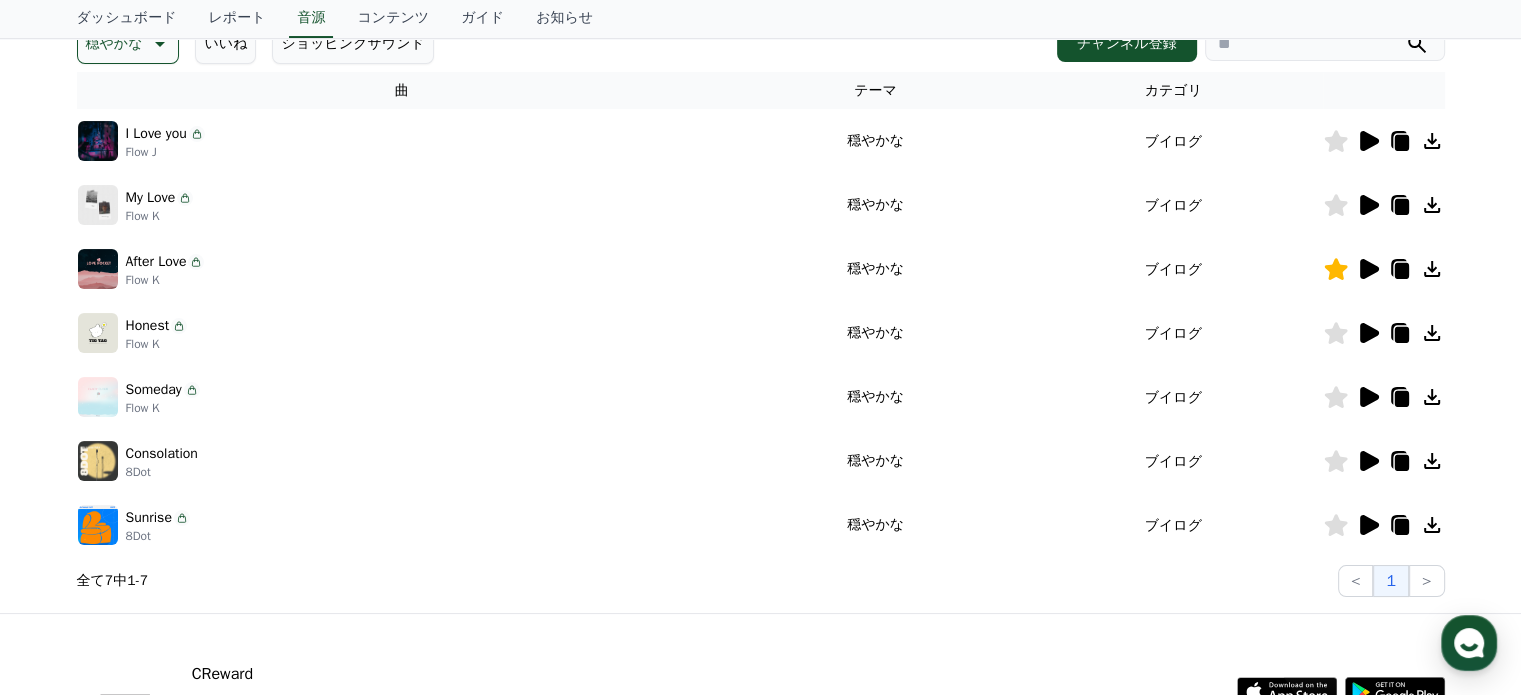 click 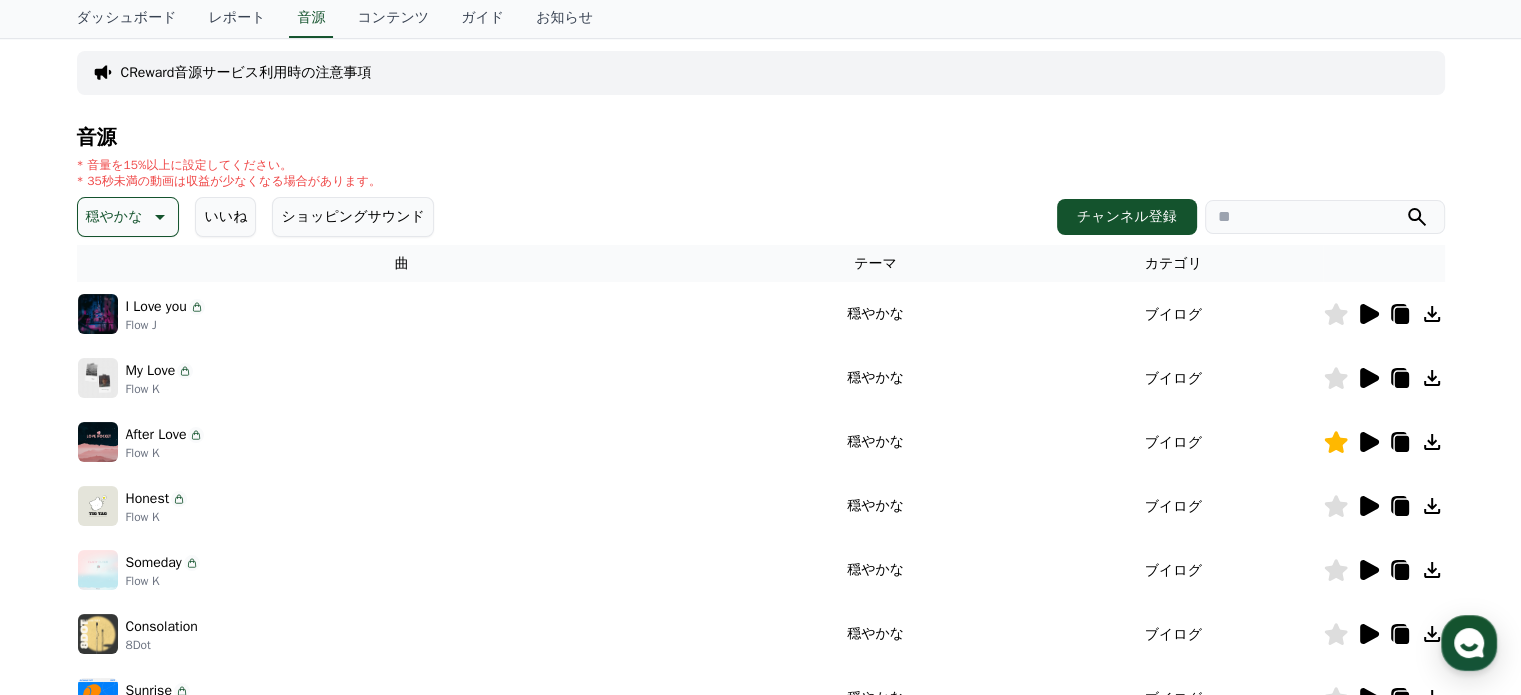 scroll, scrollTop: 0, scrollLeft: 0, axis: both 